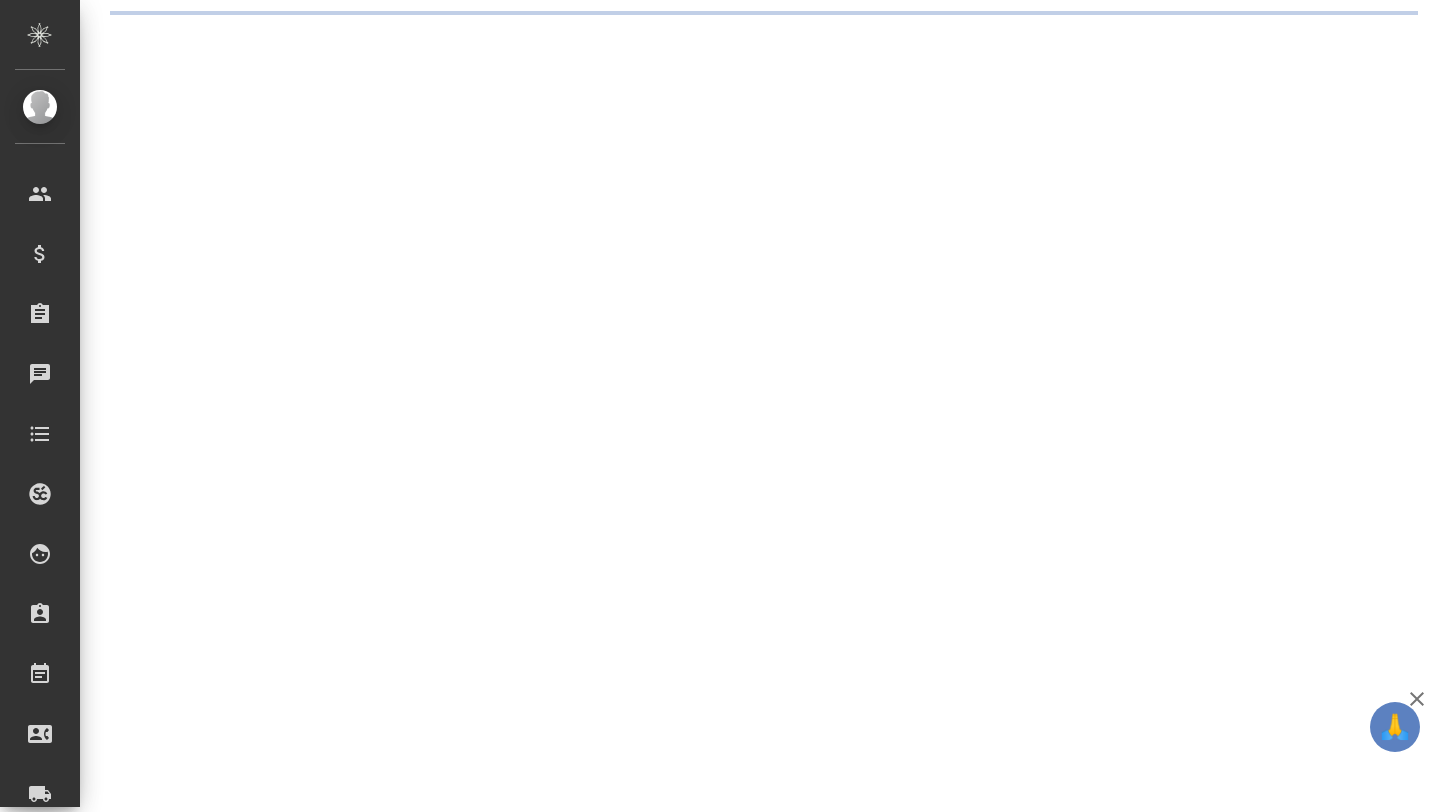 scroll, scrollTop: 0, scrollLeft: 0, axis: both 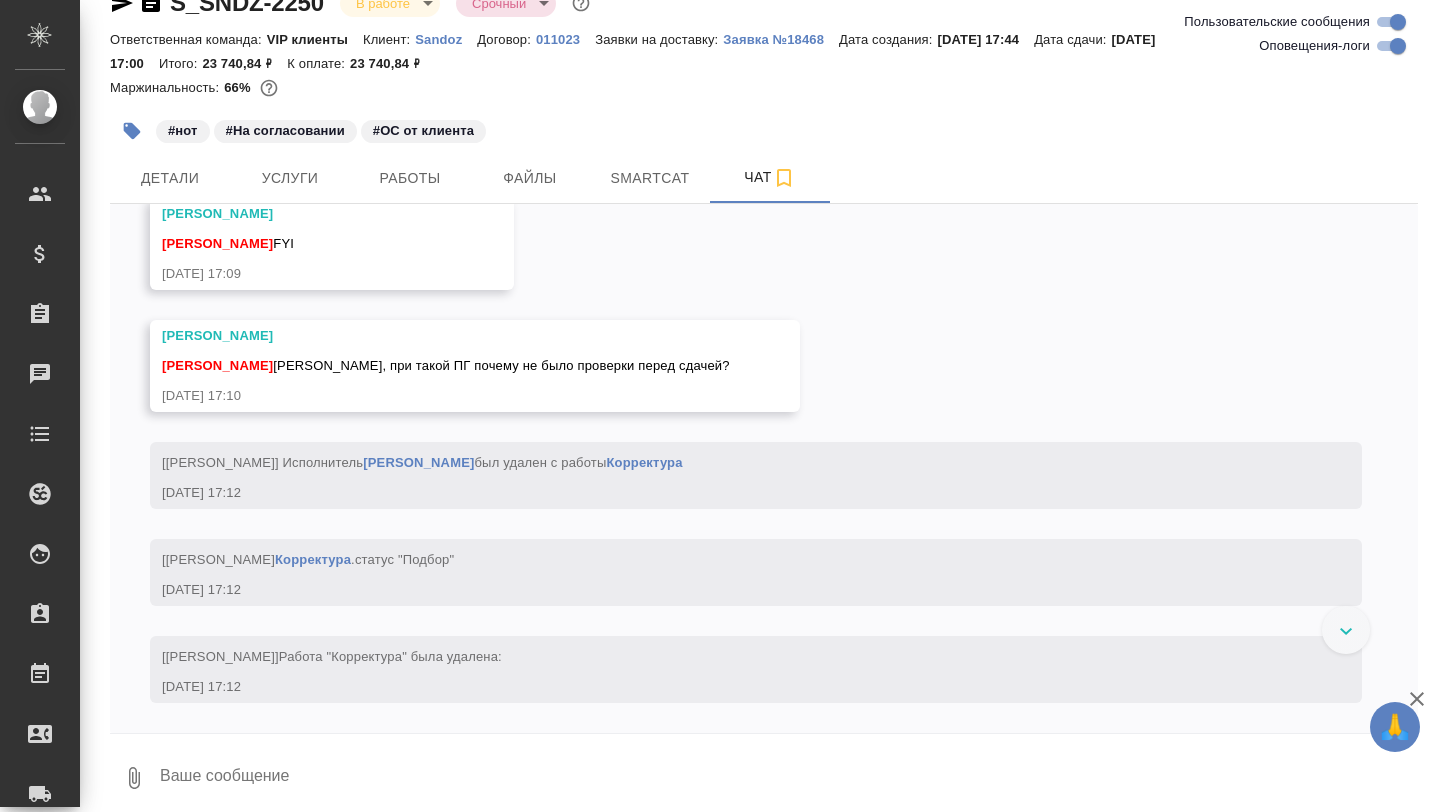 click on "28-07-2025-17-08-47-image.png" at bounding box center (312, -61) 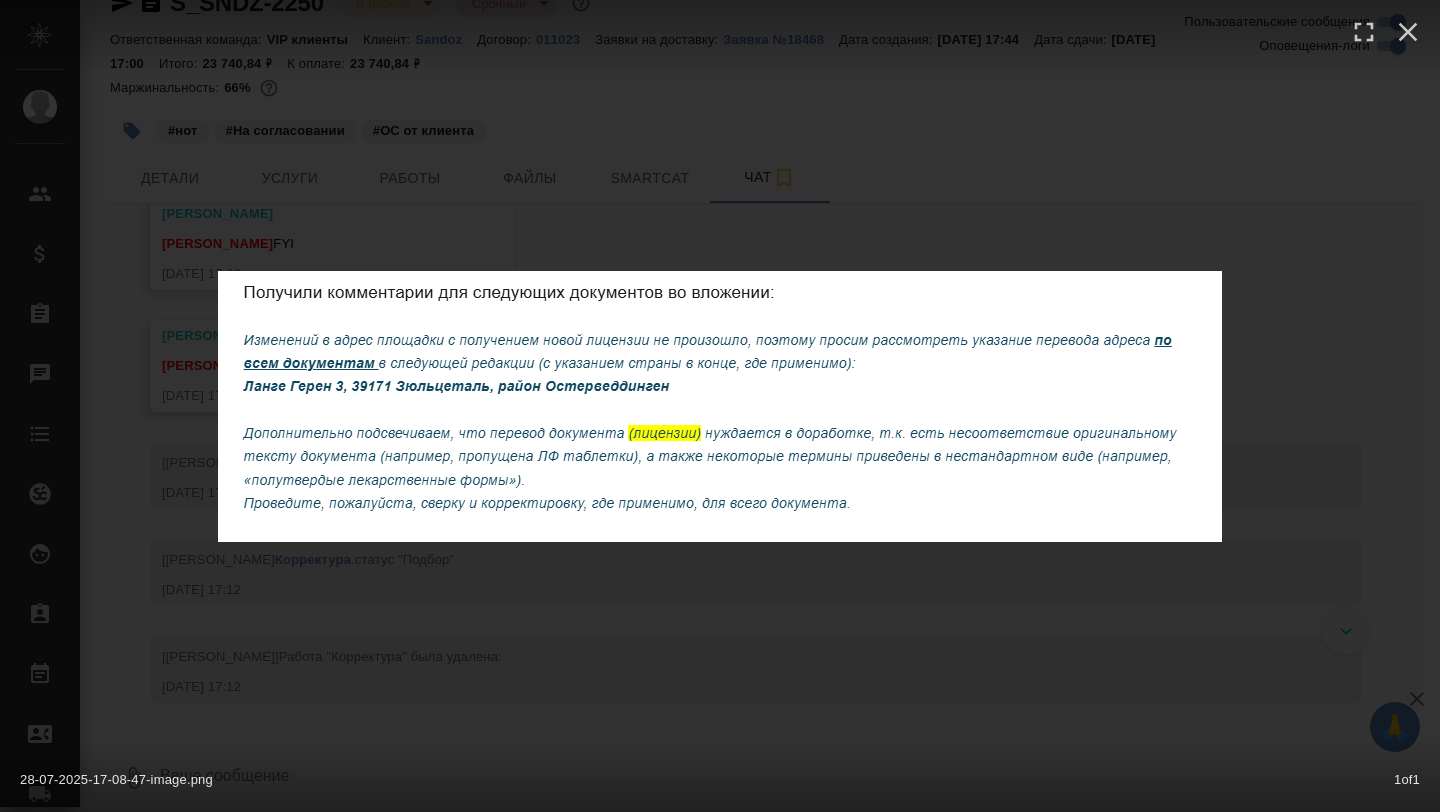 click at bounding box center [720, 406] 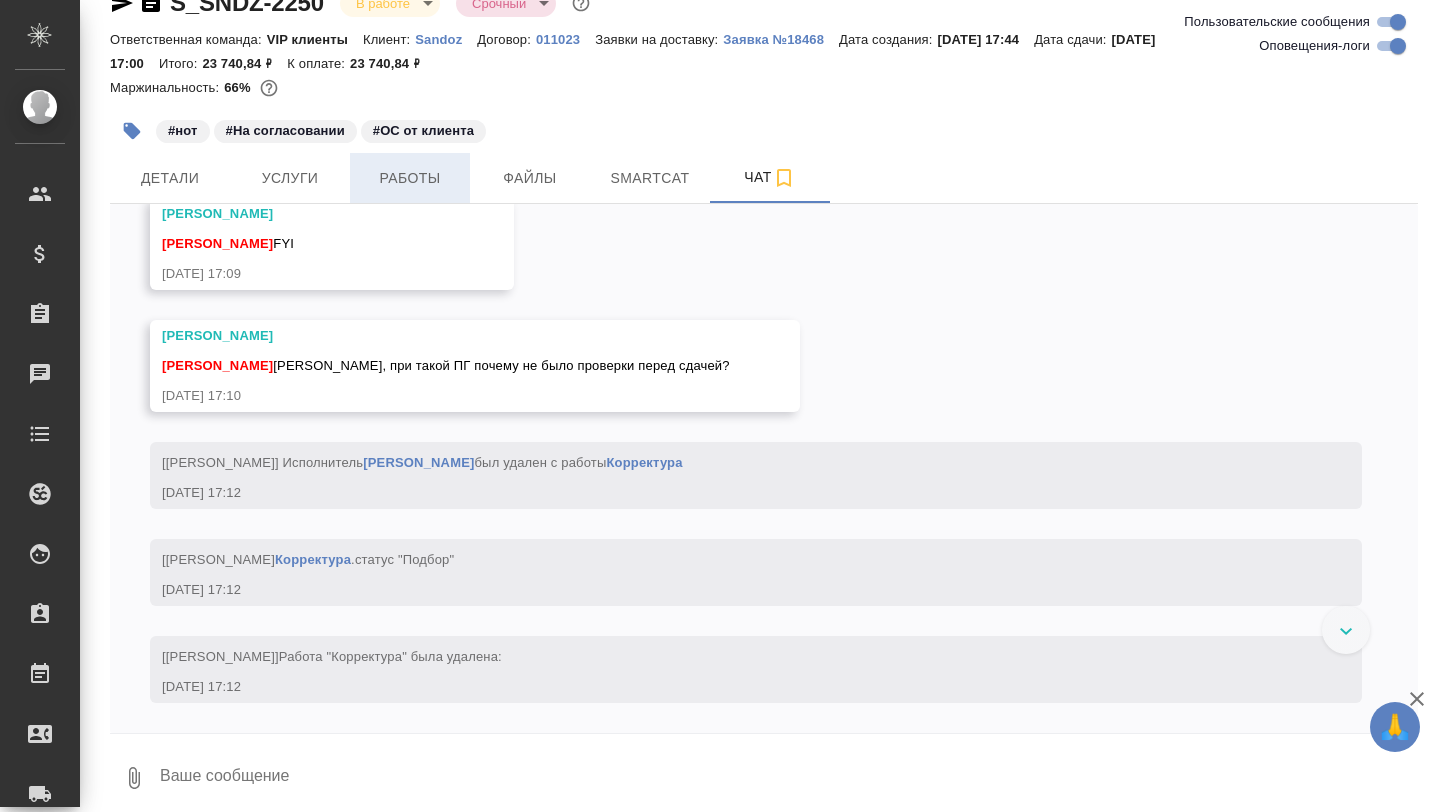 click on "Работы" at bounding box center [410, 178] 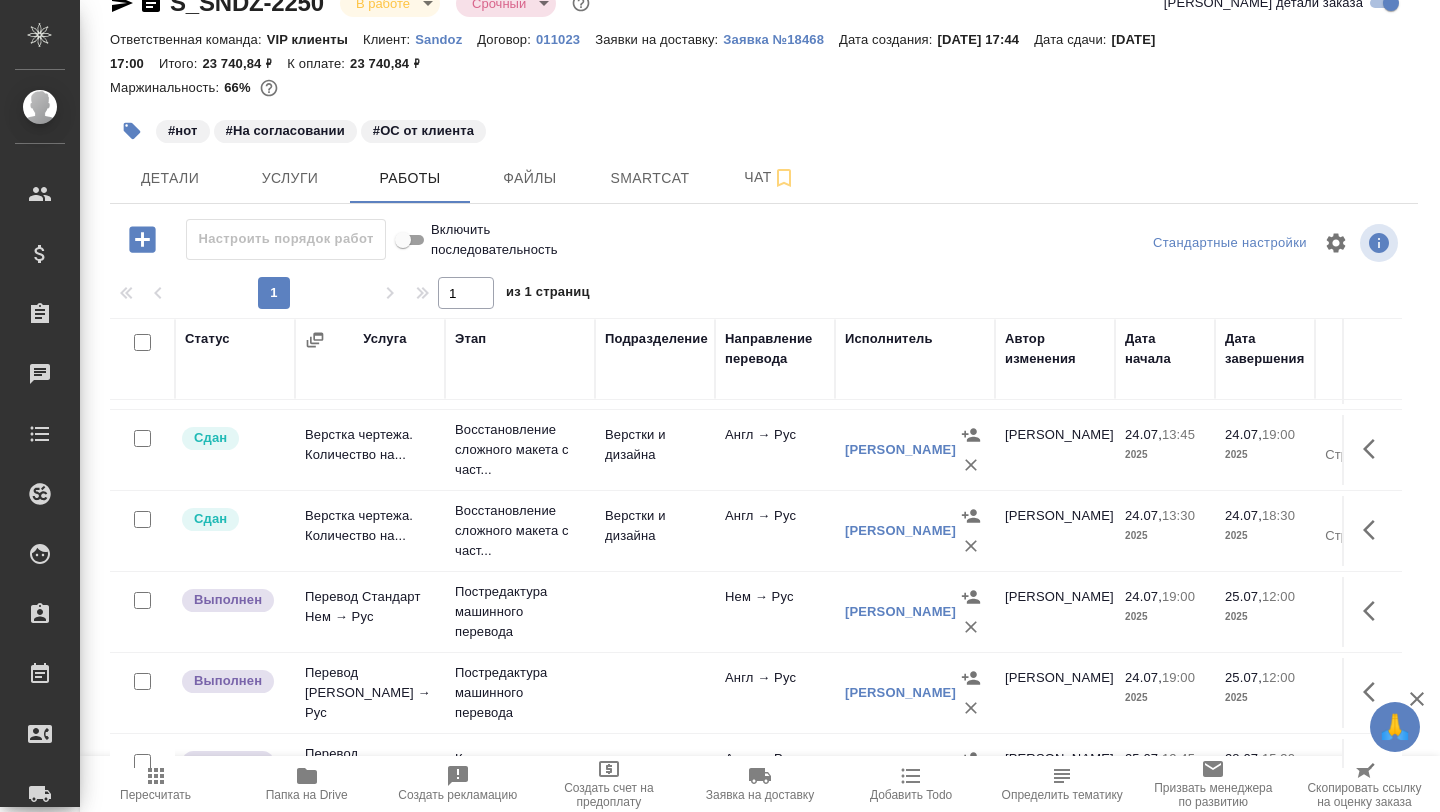 scroll, scrollTop: 52, scrollLeft: 0, axis: vertical 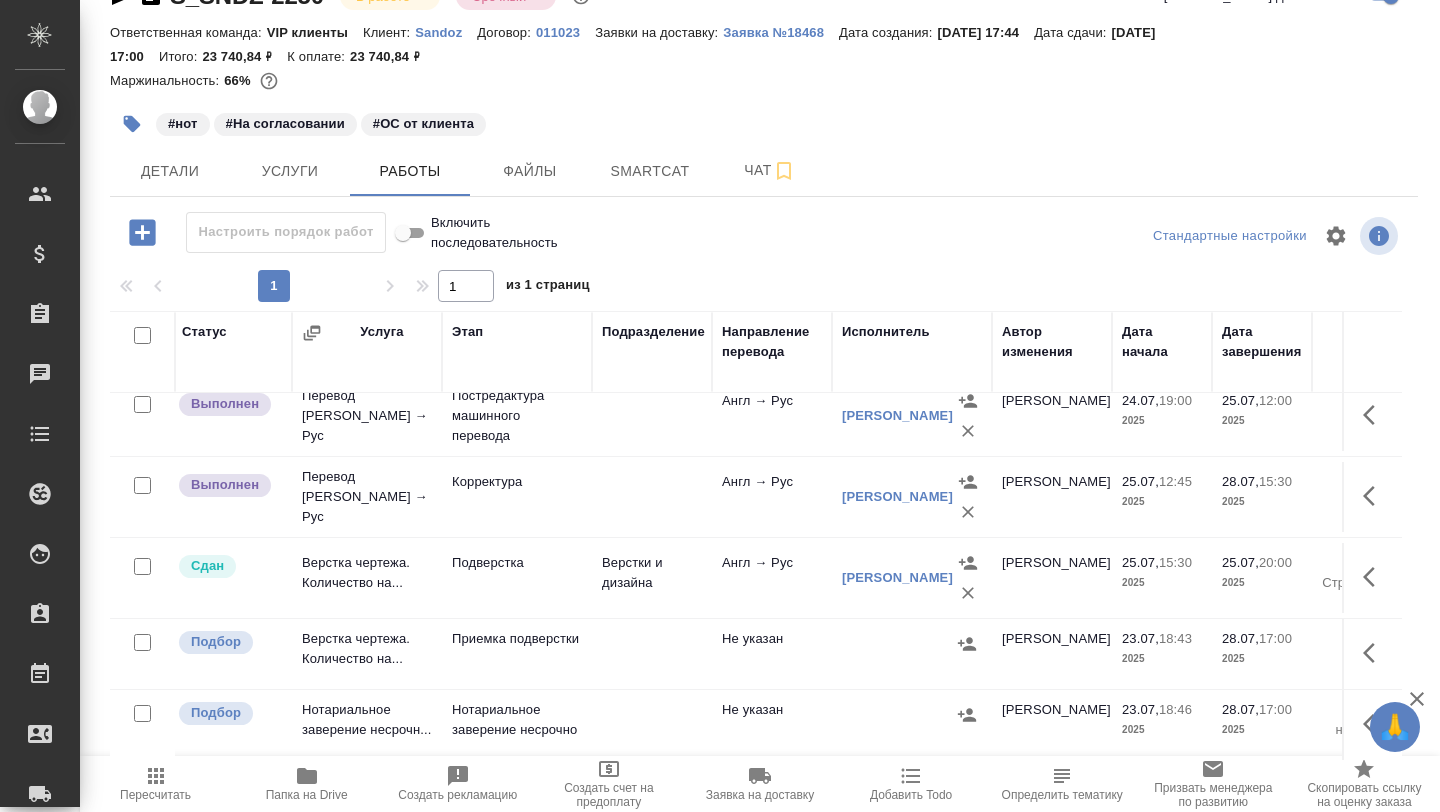 click 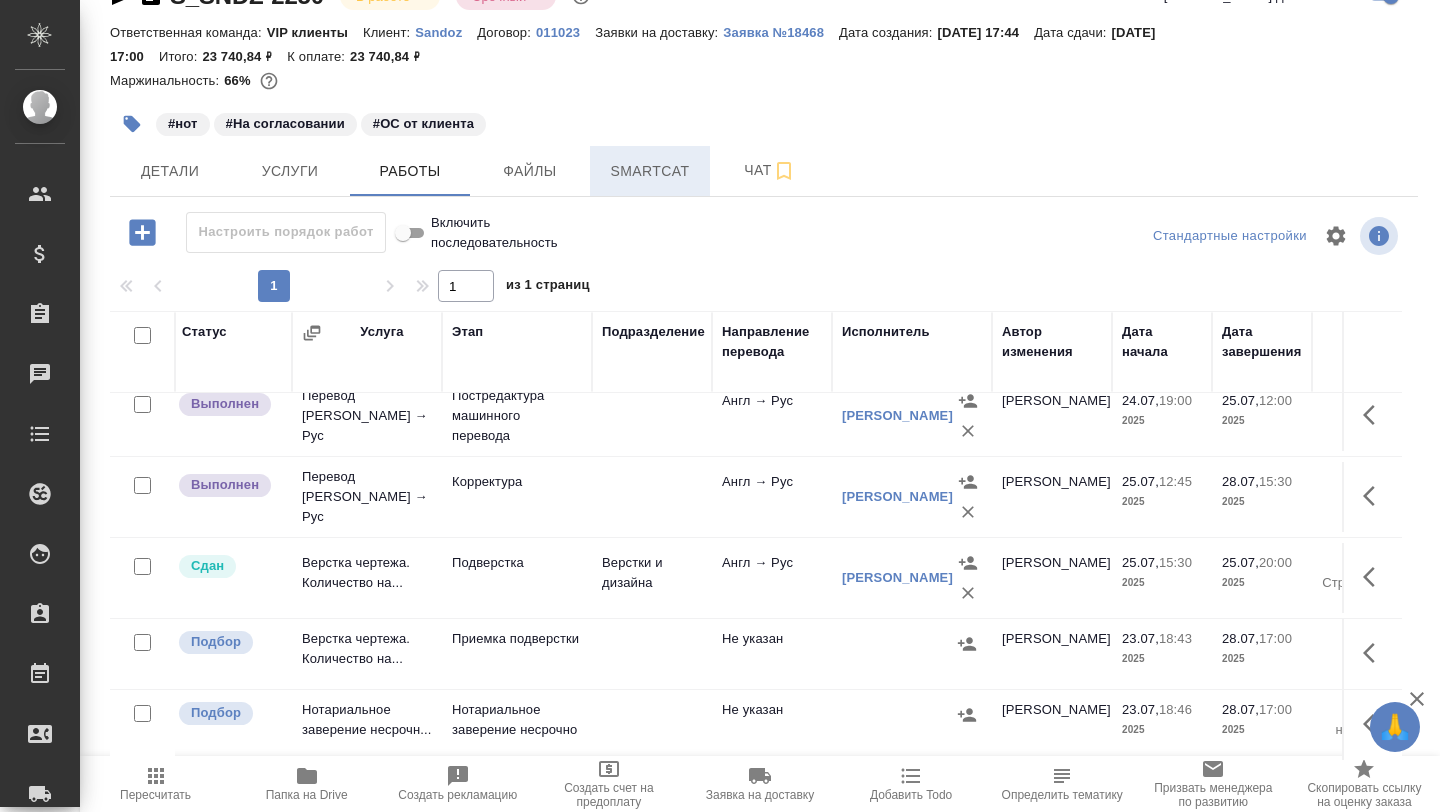 click on "Smartcat" at bounding box center [650, 171] 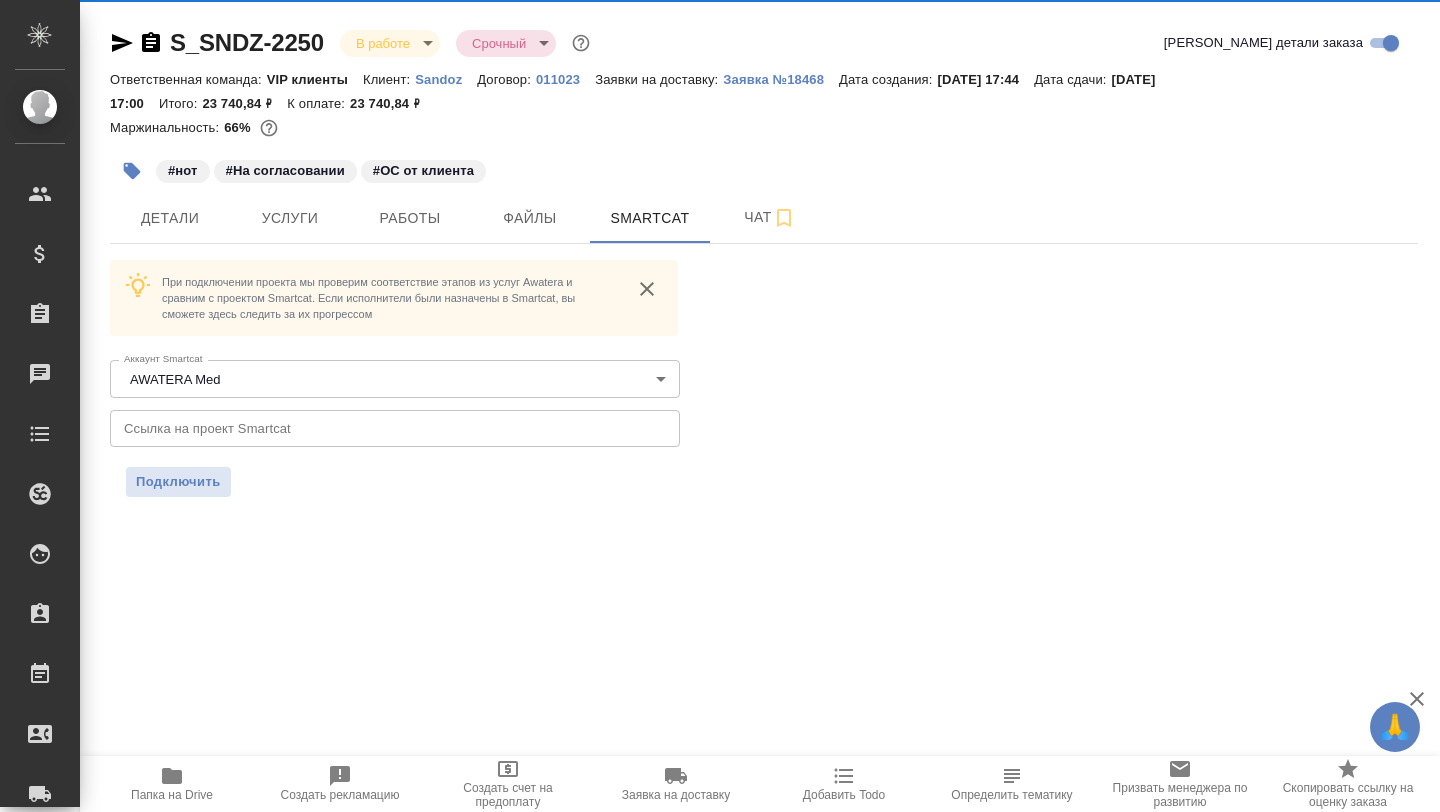 scroll, scrollTop: 0, scrollLeft: 0, axis: both 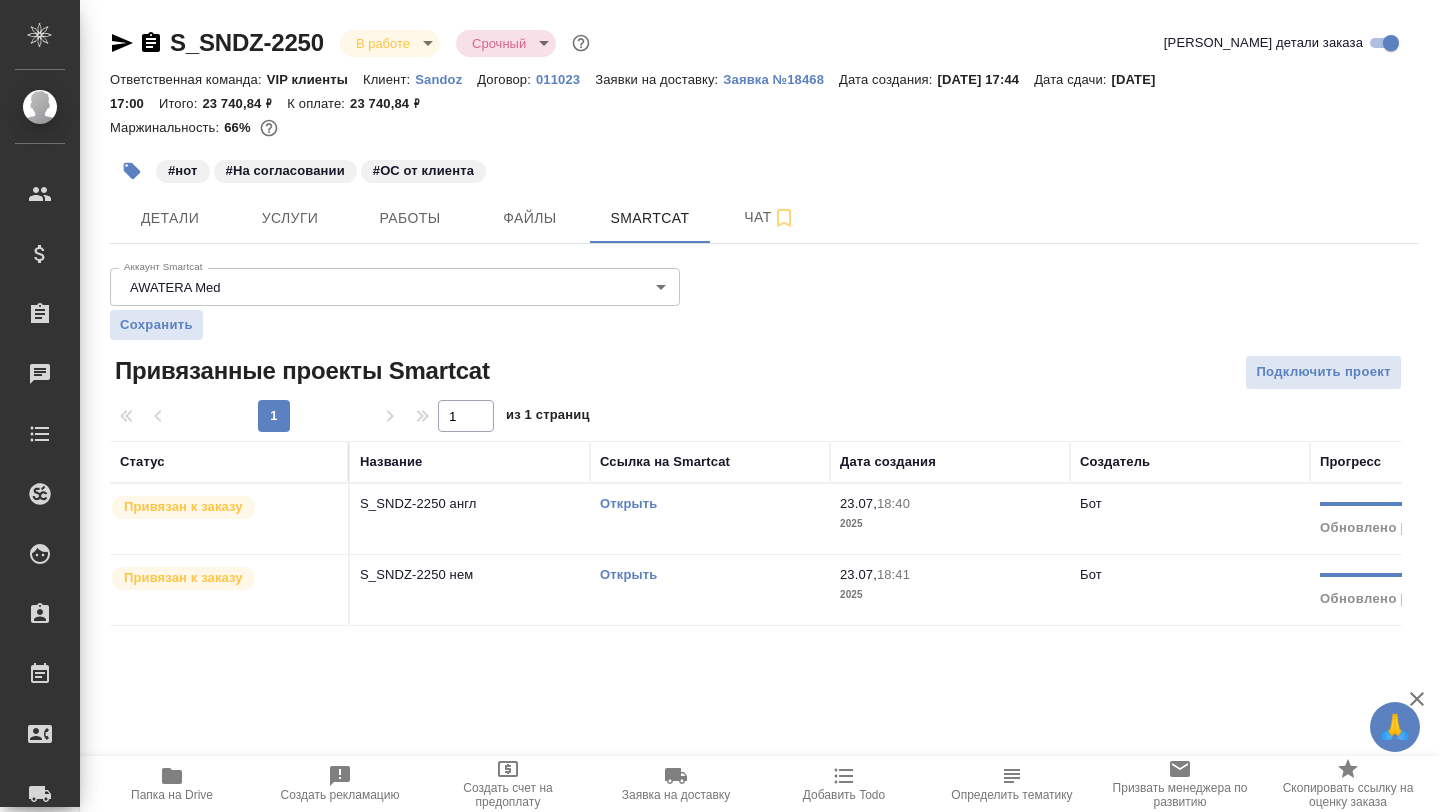 click on "Открыть" at bounding box center [628, 503] 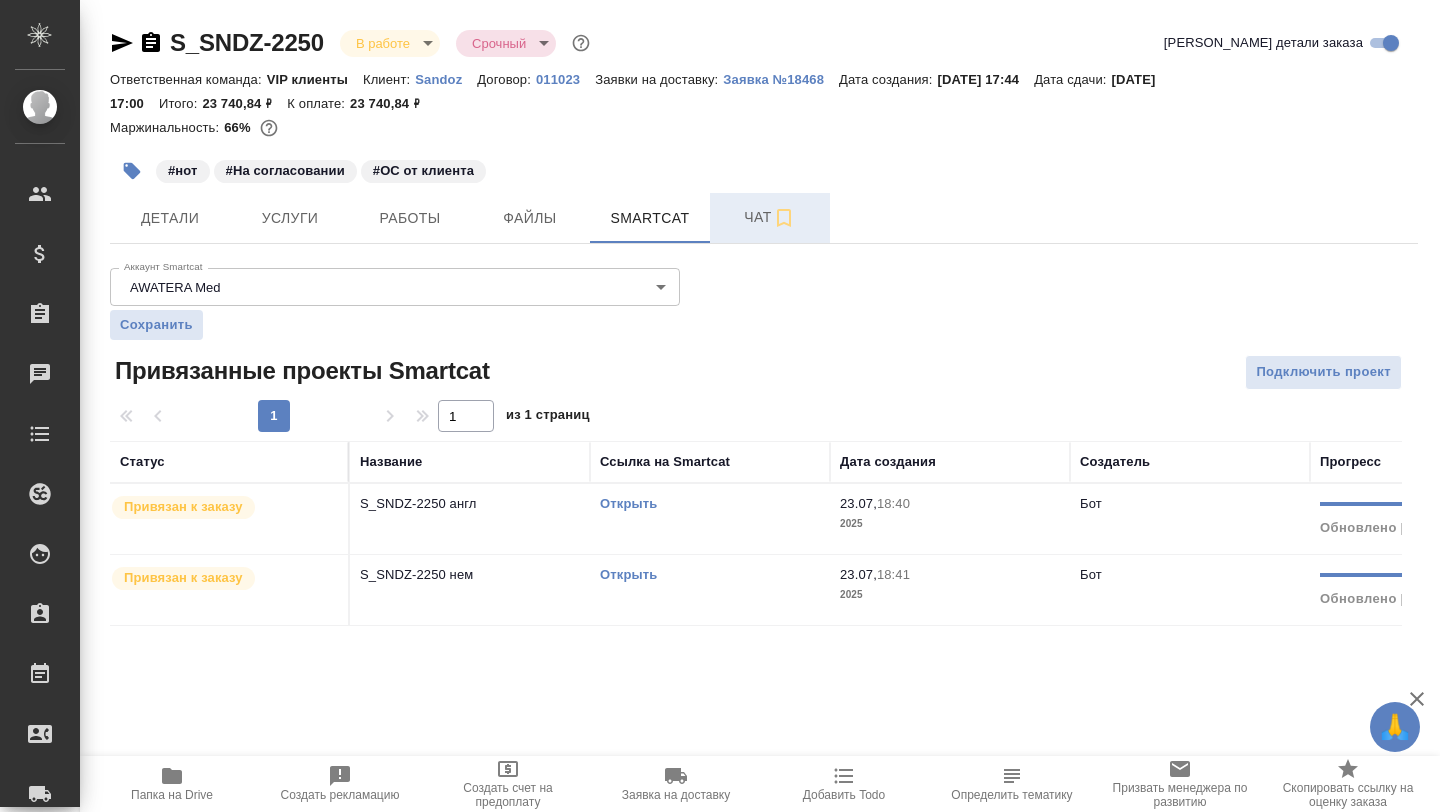 click on "Чат" at bounding box center [770, 218] 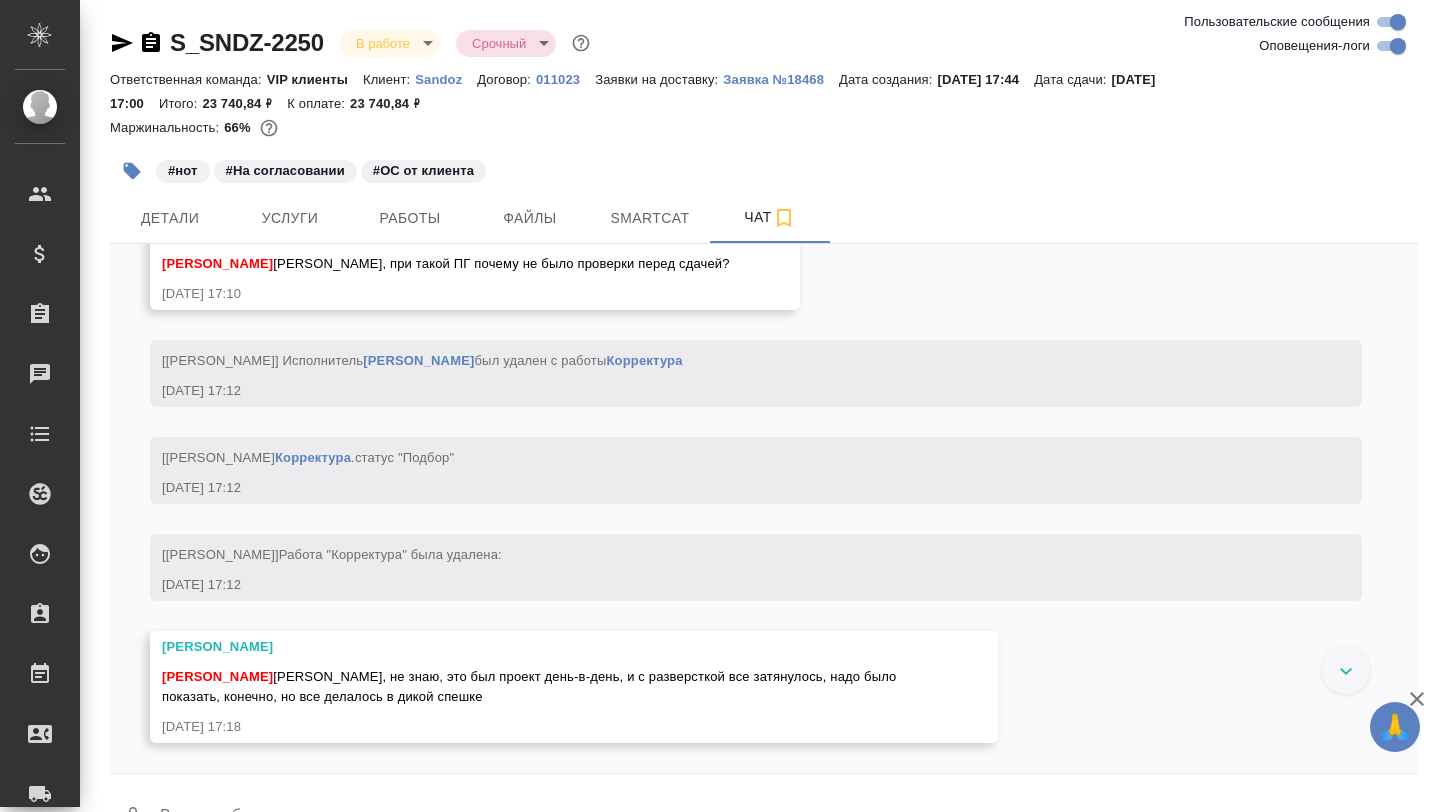 scroll, scrollTop: 27171, scrollLeft: 0, axis: vertical 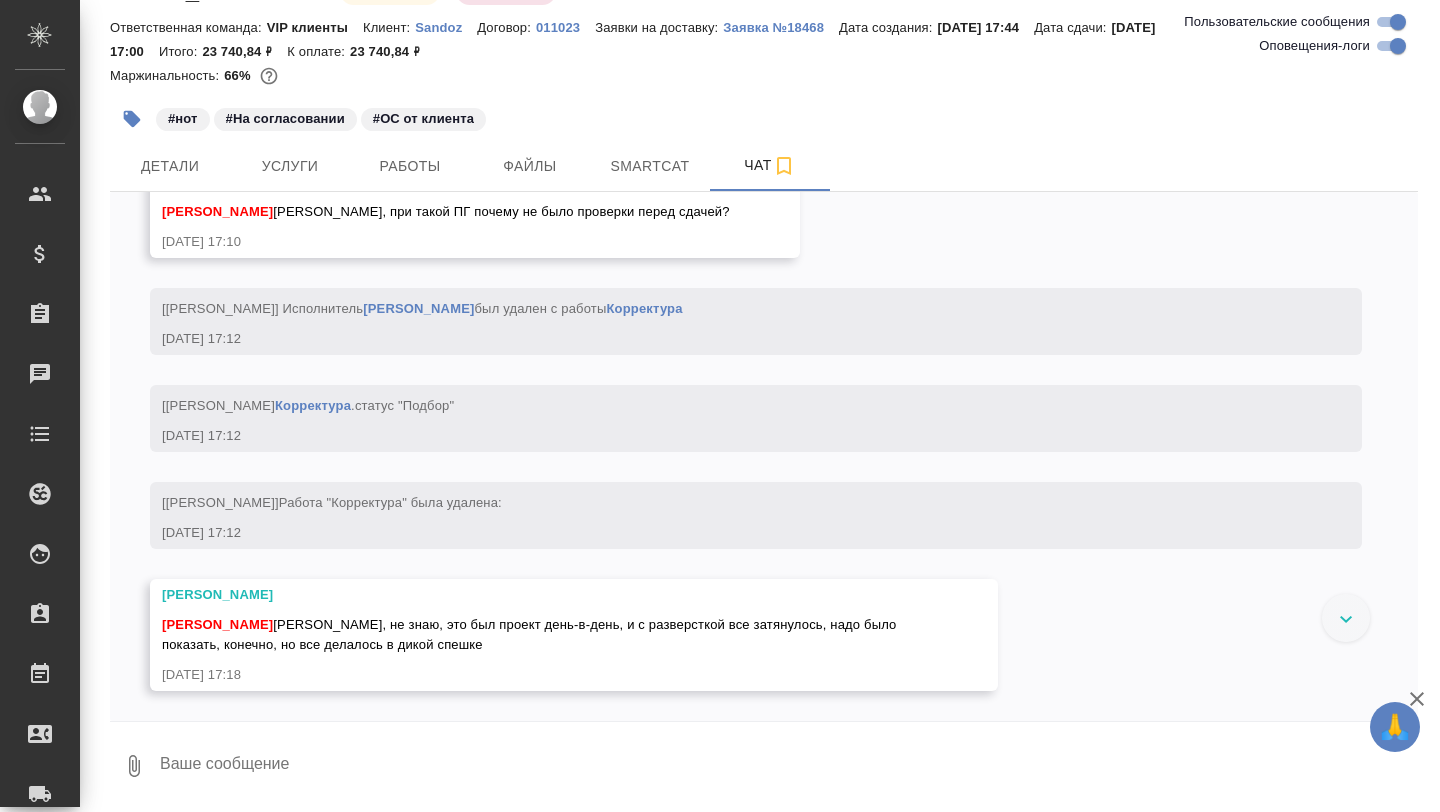 click at bounding box center (312, -210) 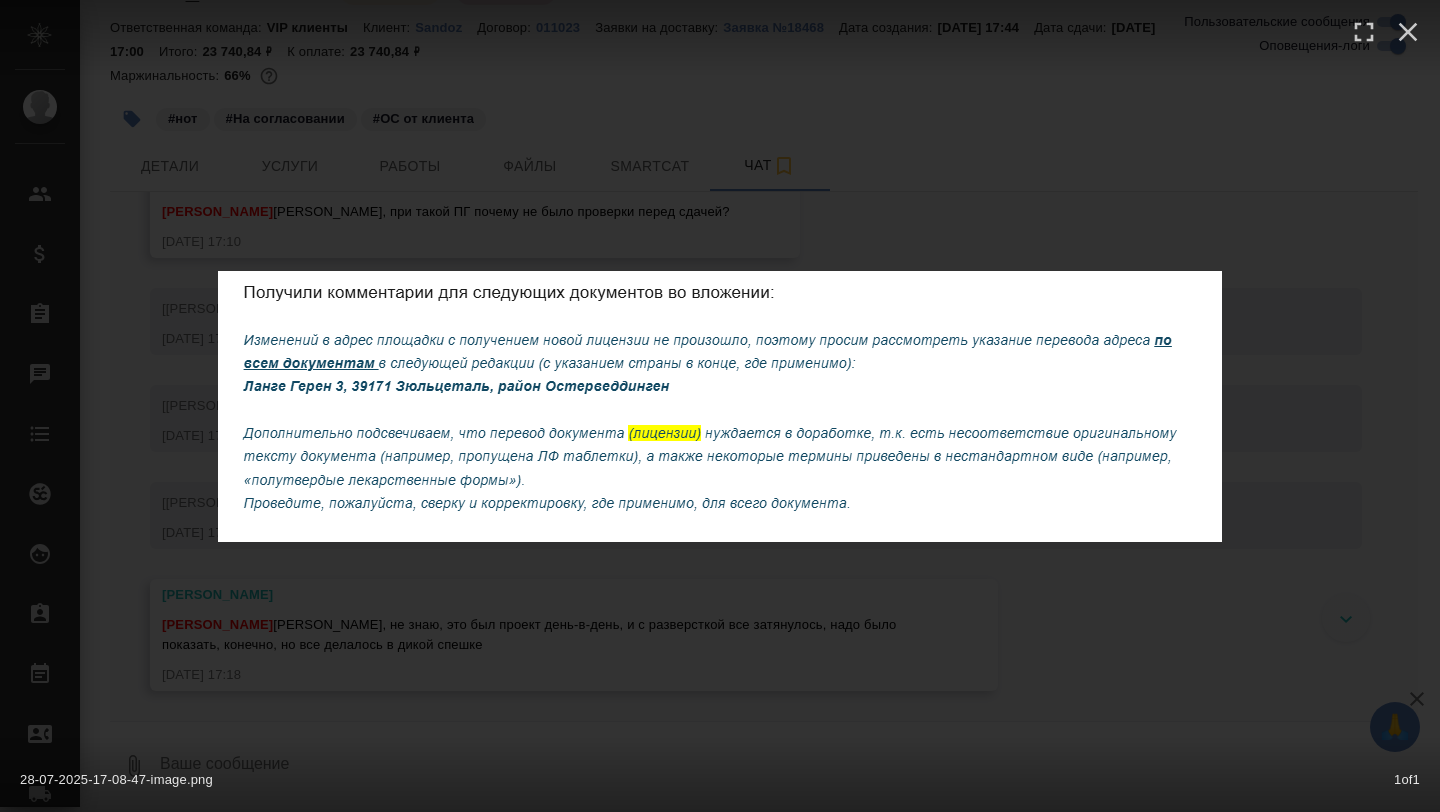 click on "28-07-2025-17-08-47-image.png 1  of  1" at bounding box center [720, 406] 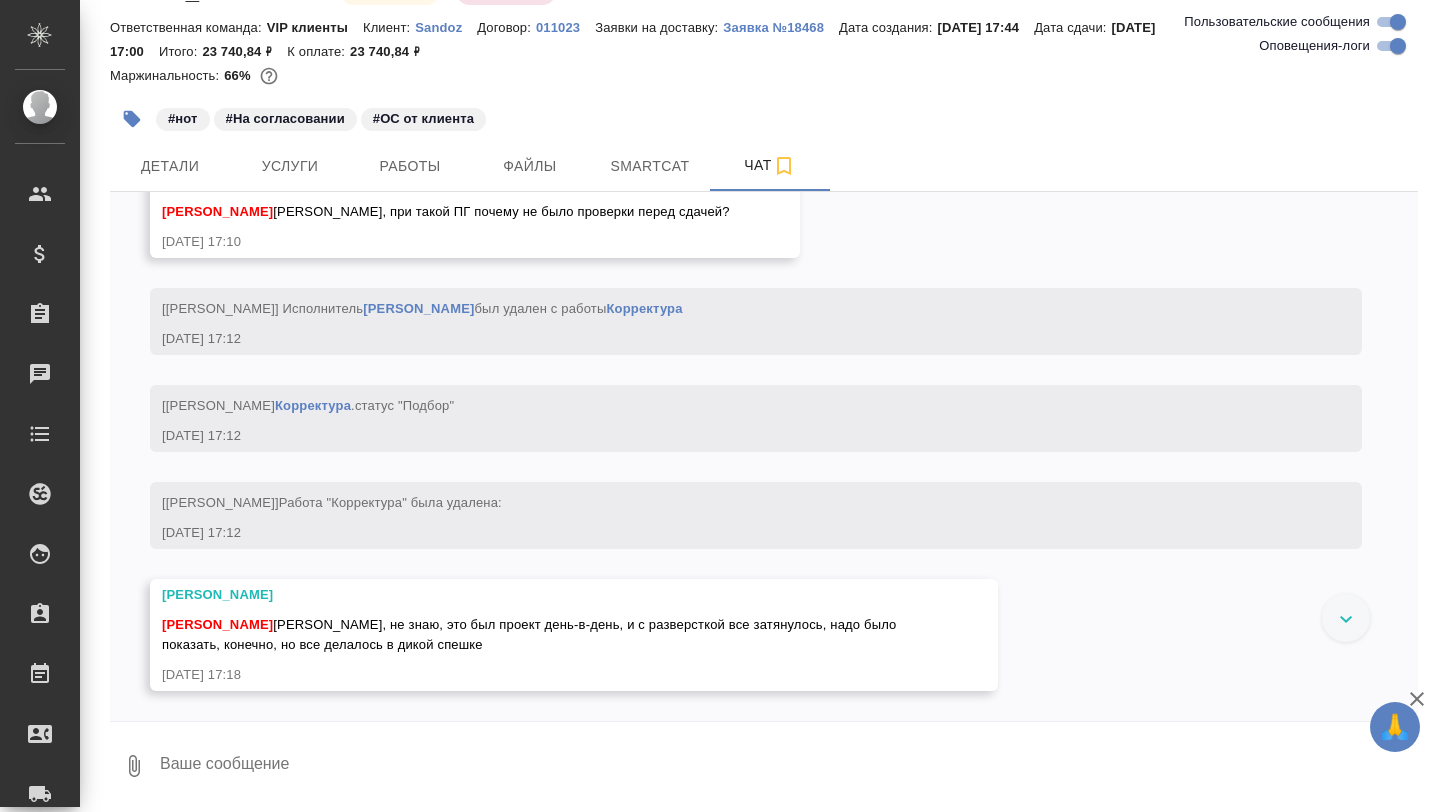 click at bounding box center (312, -210) 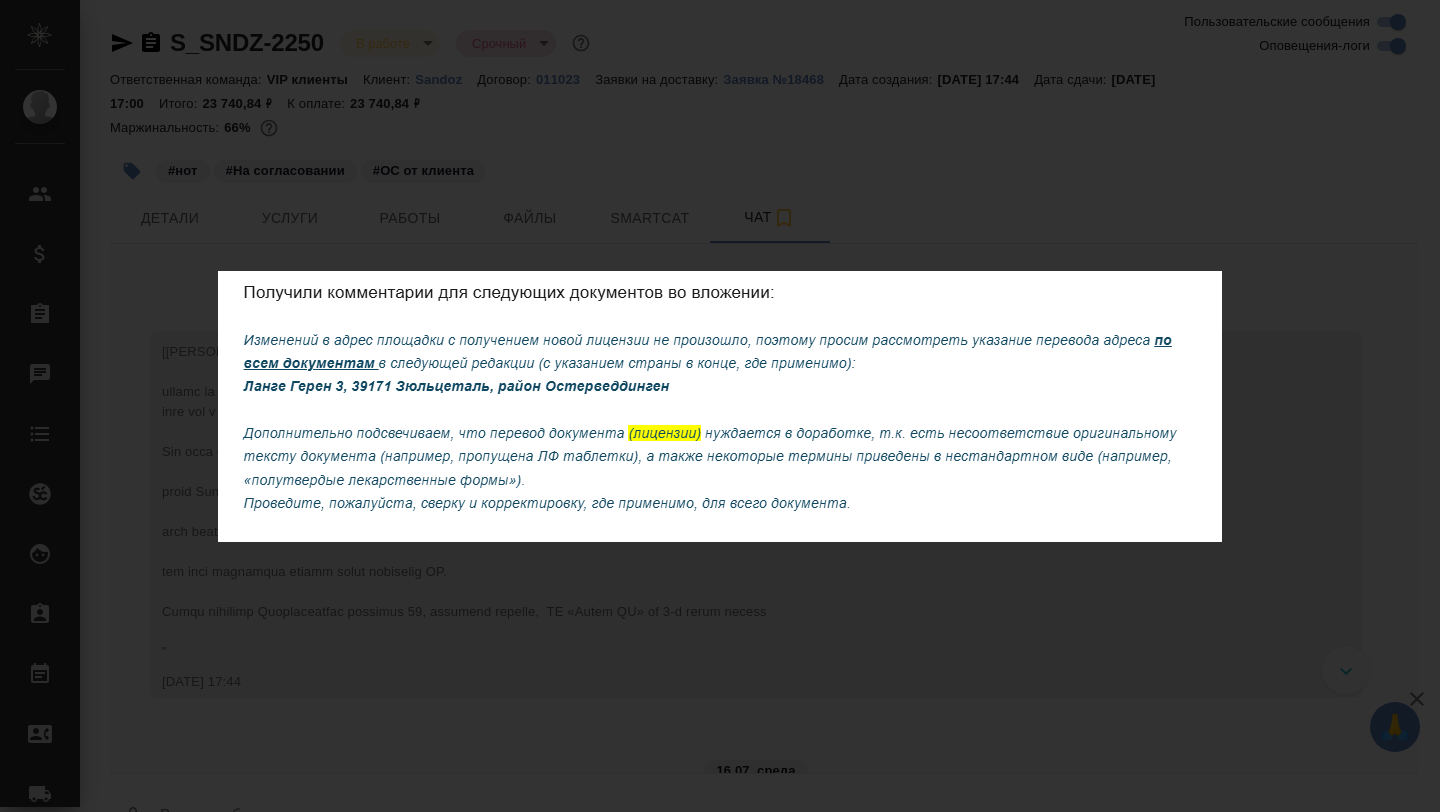 scroll, scrollTop: 0, scrollLeft: 0, axis: both 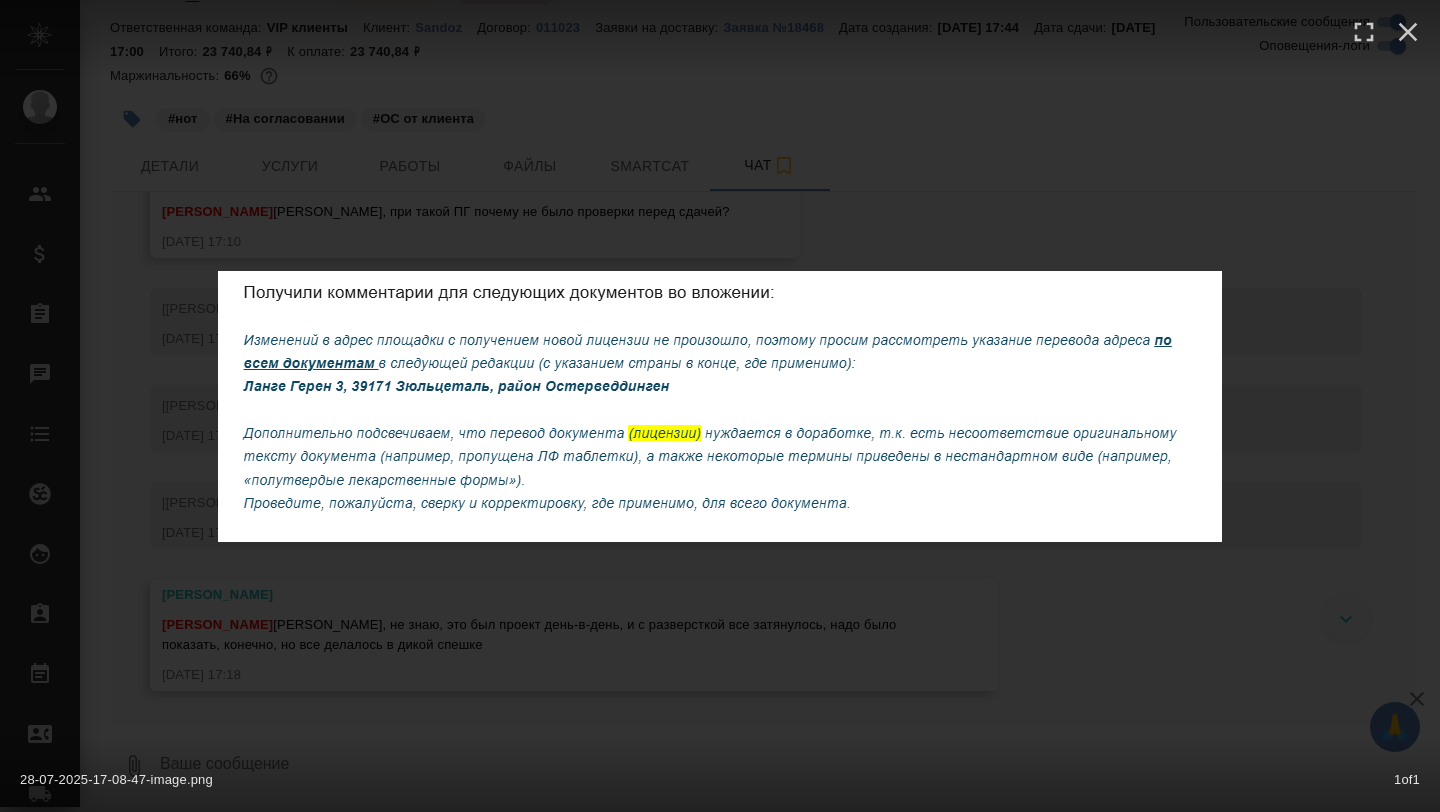 click on "28-07-2025-17-08-47-image.png 1  of  1" at bounding box center (720, 406) 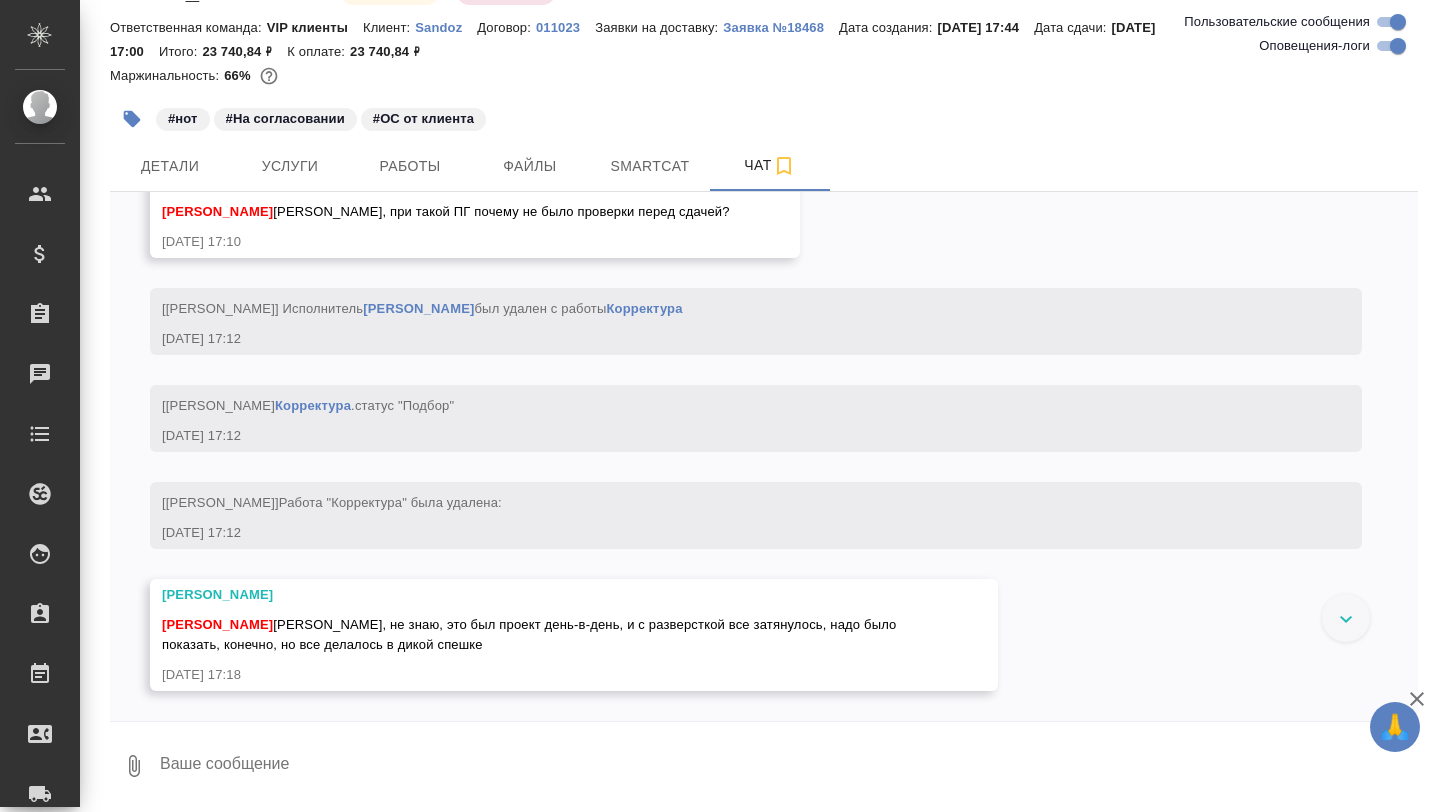 scroll, scrollTop: 26569, scrollLeft: 0, axis: vertical 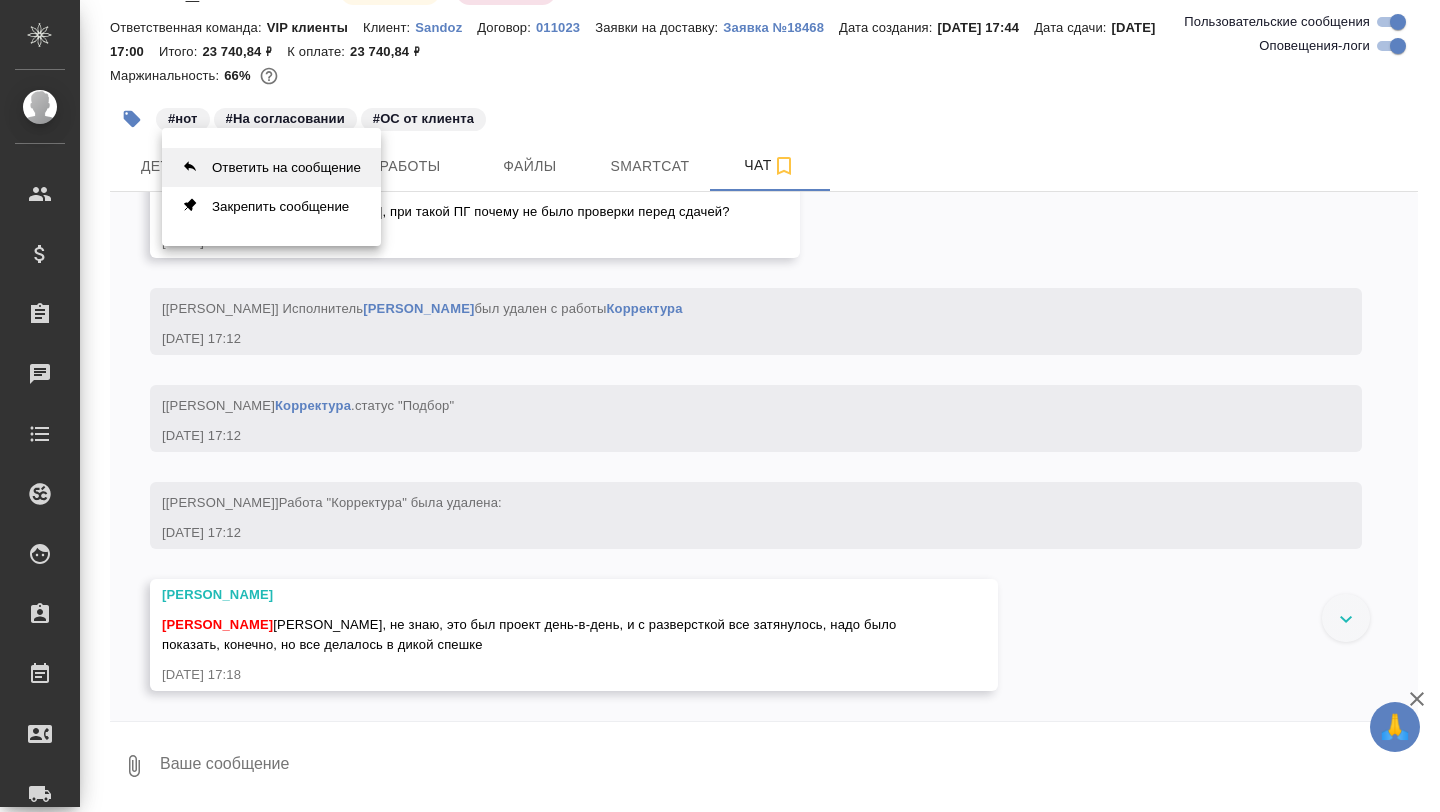 click on "Ответить на сообщение" at bounding box center (271, 167) 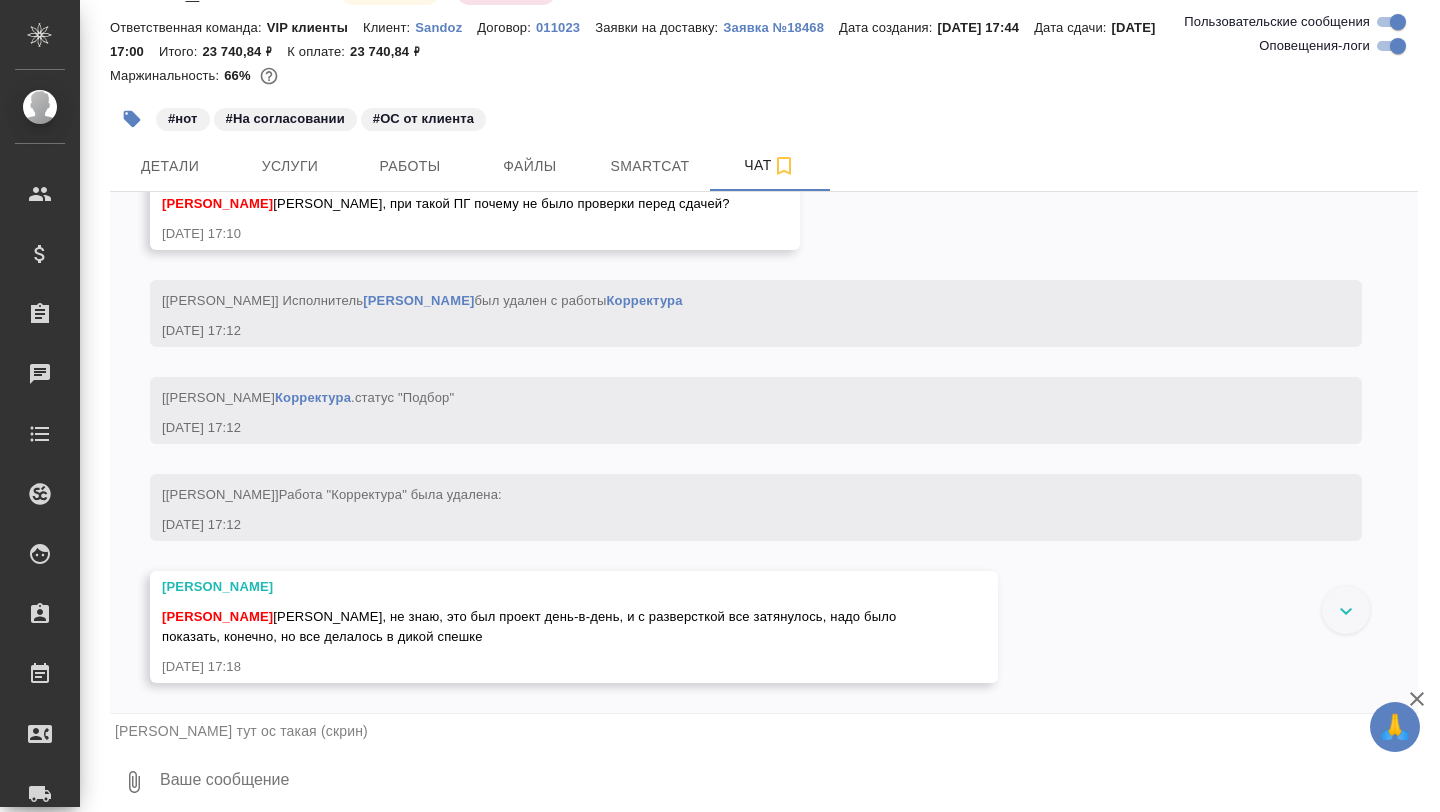 click at bounding box center (788, 782) 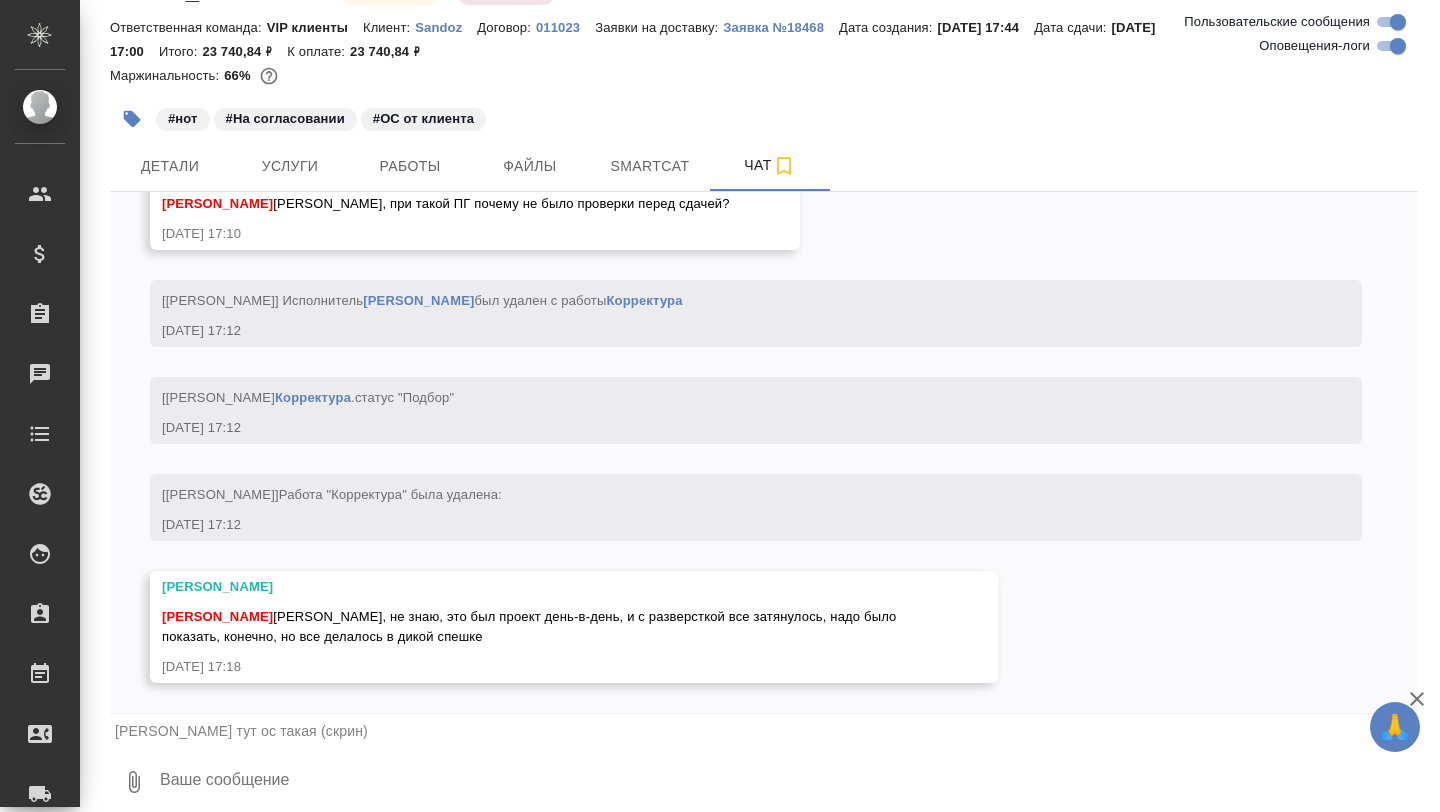 scroll, scrollTop: 27180, scrollLeft: 0, axis: vertical 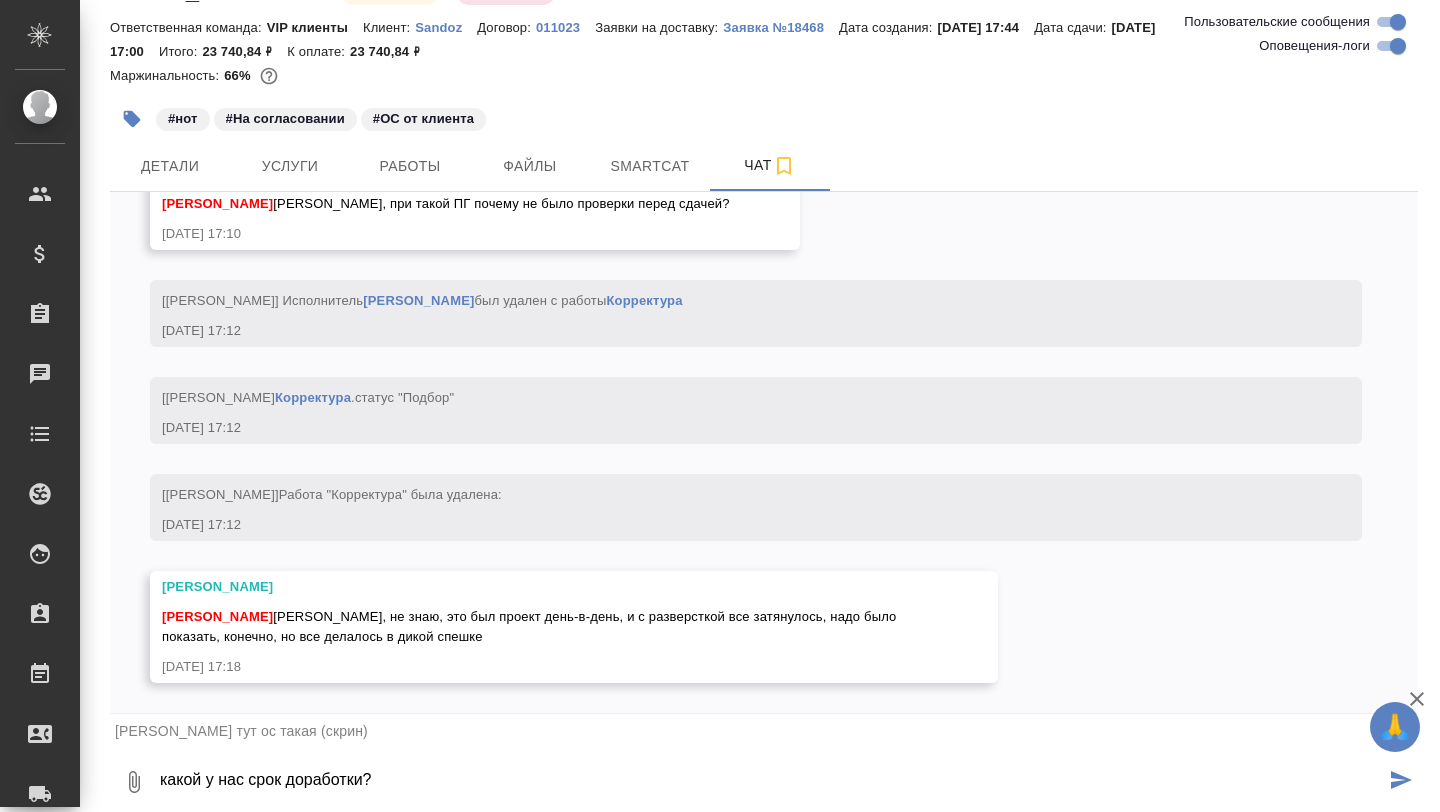 type on "какой у нас срок доработки?" 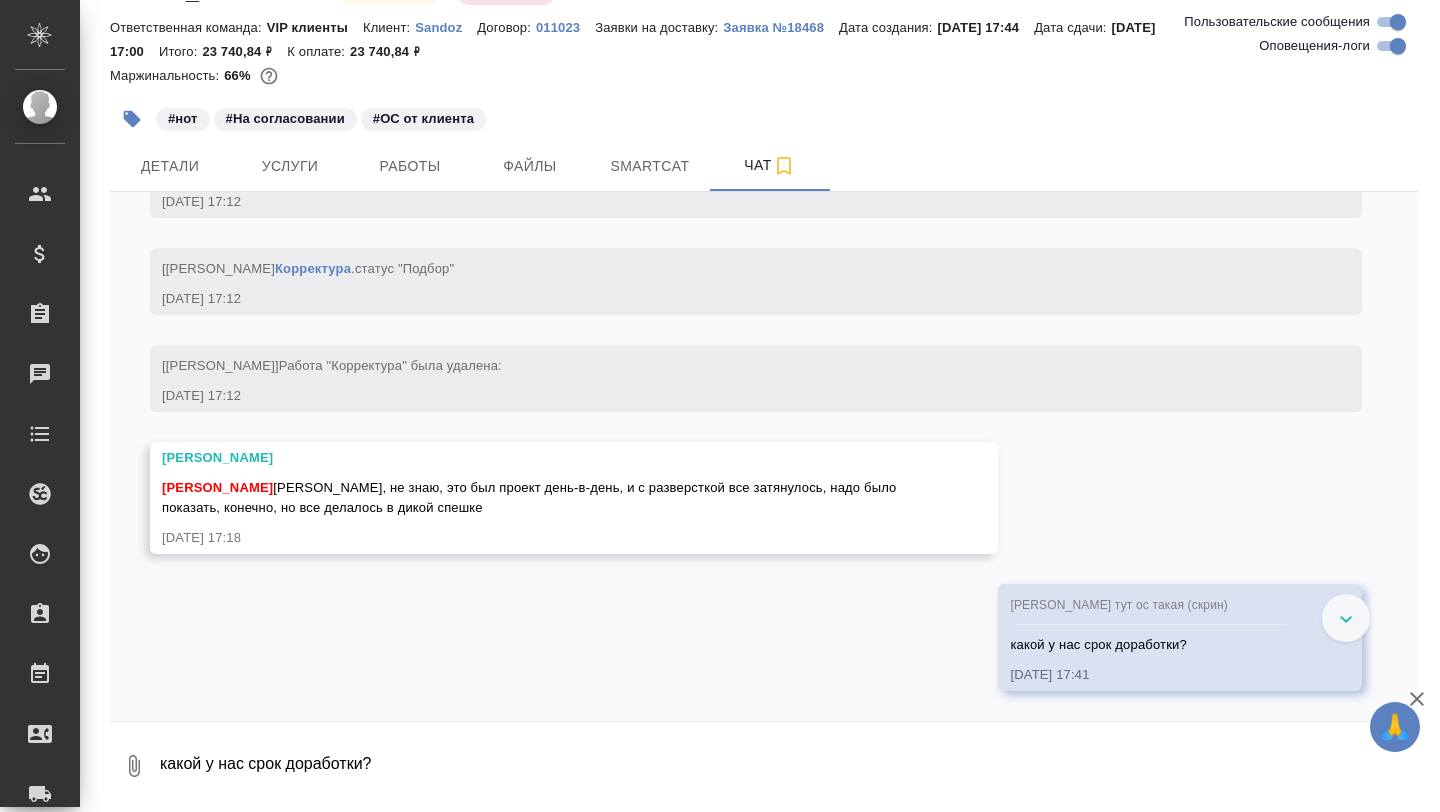 scroll, scrollTop: 27309, scrollLeft: 0, axis: vertical 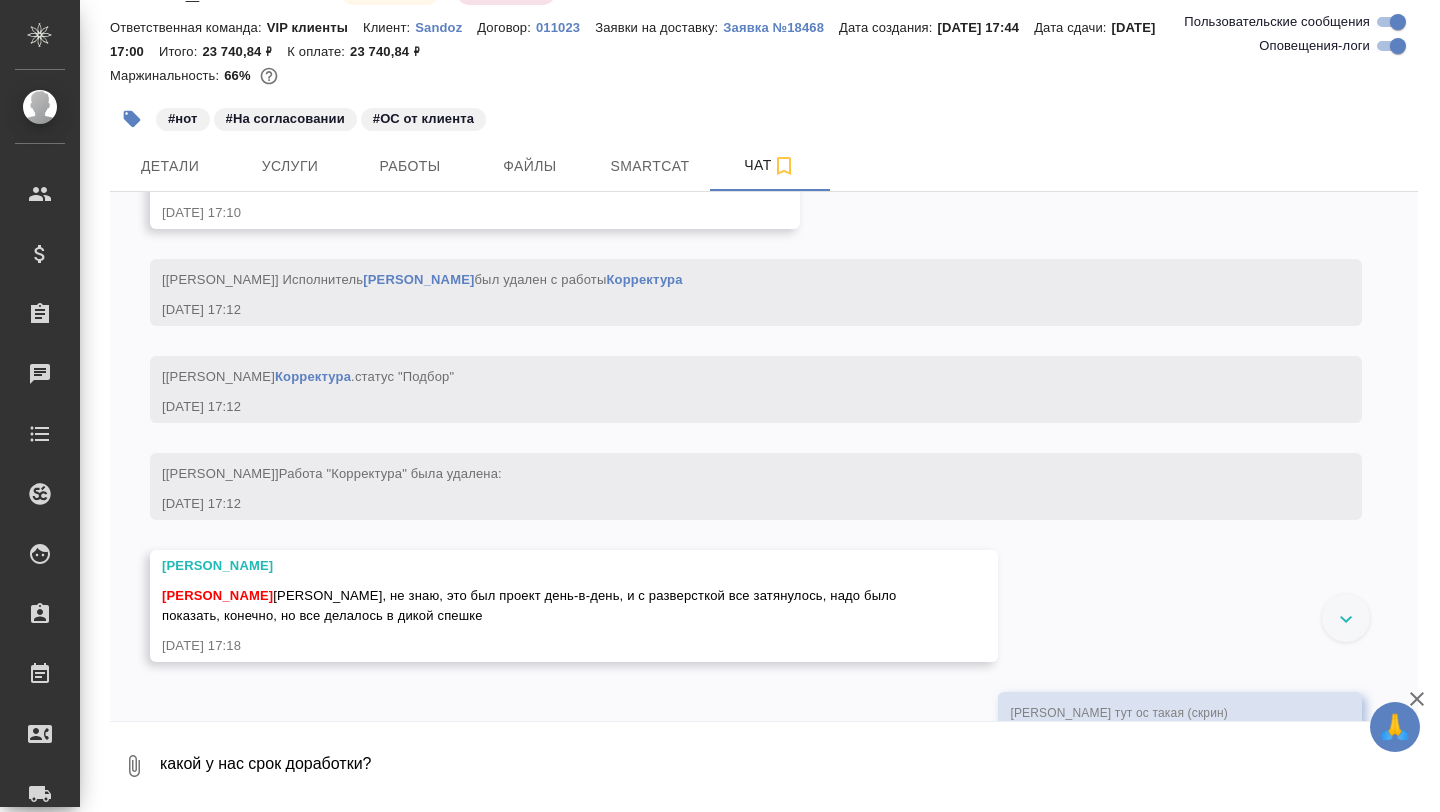 click at bounding box center (312, -239) 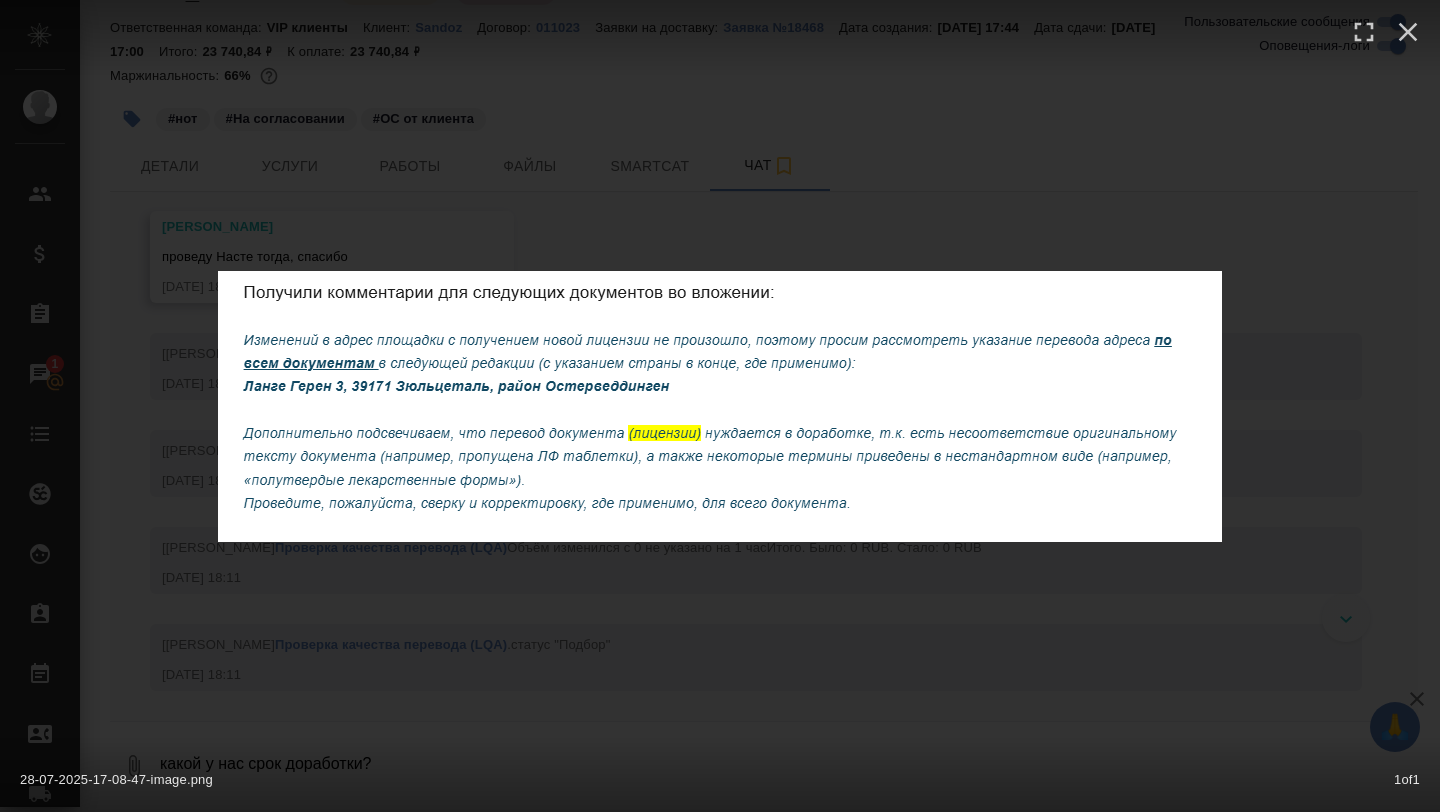 scroll, scrollTop: 28387, scrollLeft: 0, axis: vertical 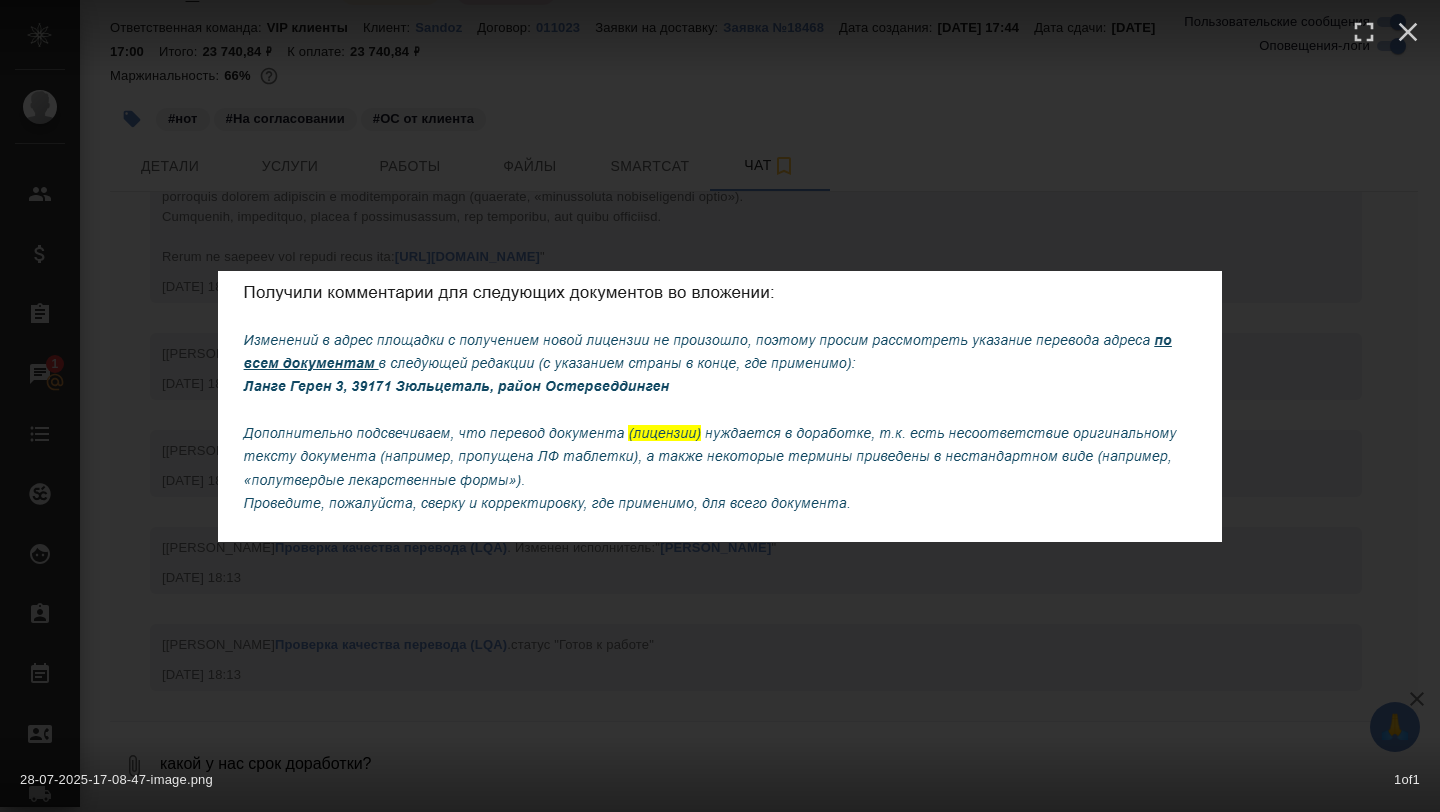 click at bounding box center [720, 406] 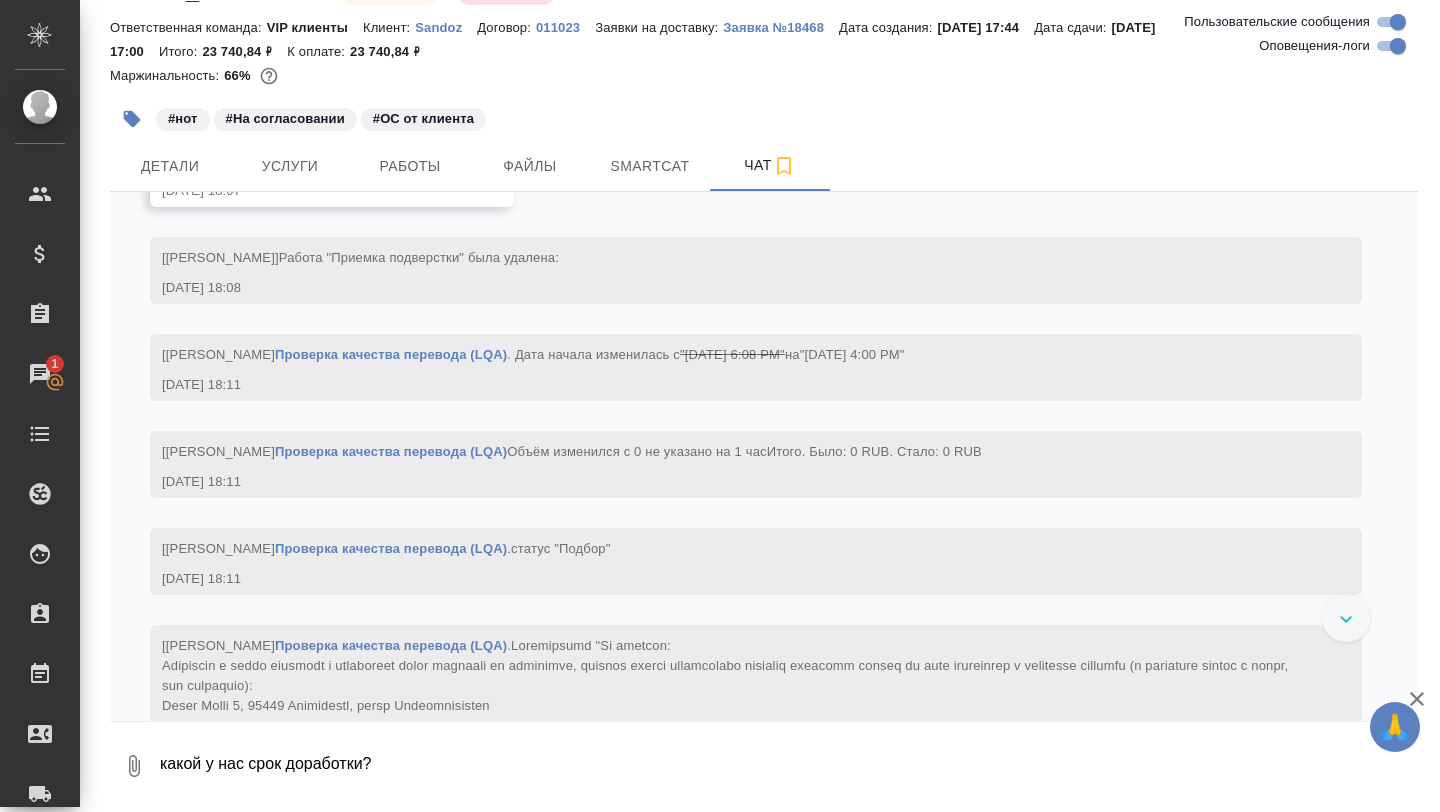 scroll, scrollTop: 27589, scrollLeft: 0, axis: vertical 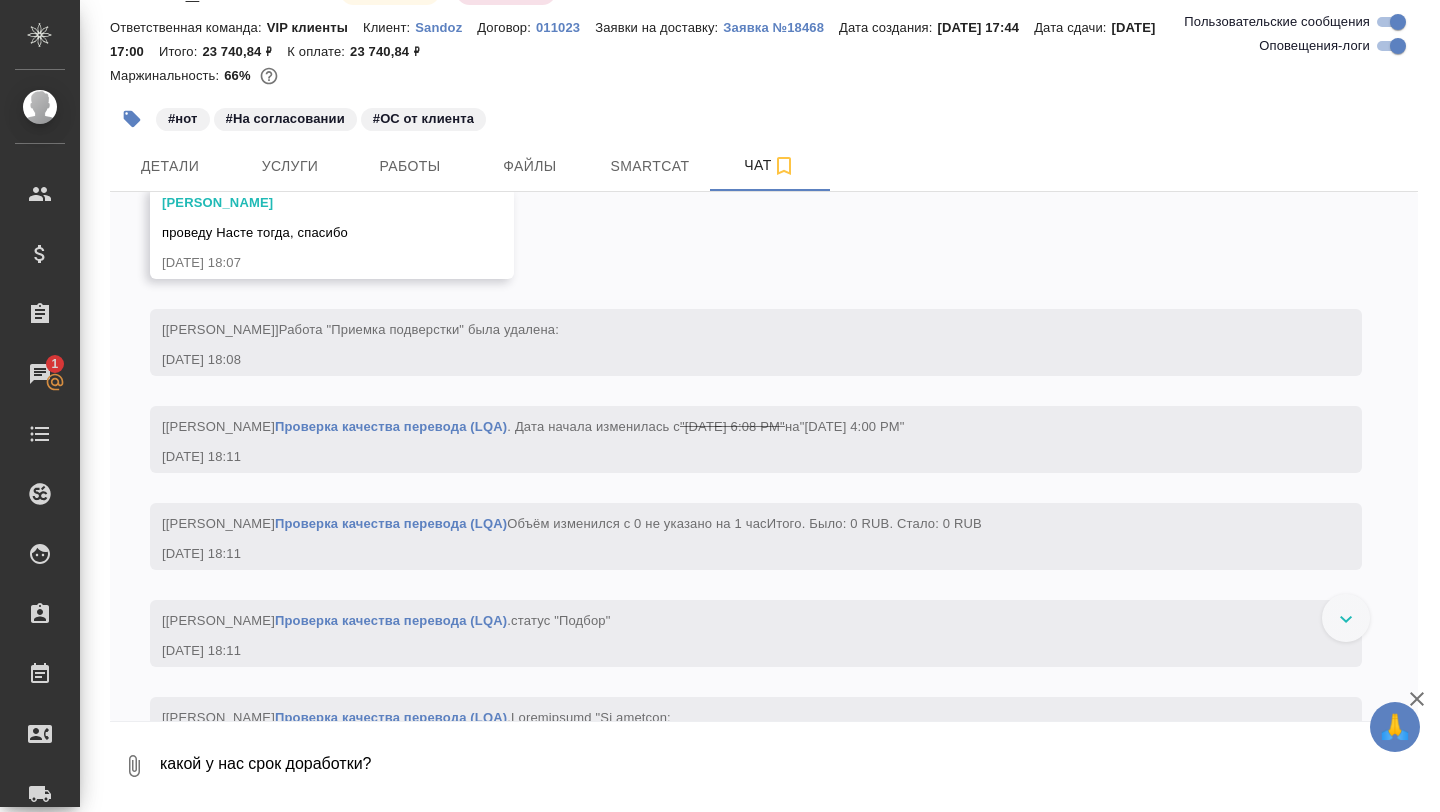 click on "Горшкова Валентина по адресу я правильно понимаю, что нужно добавить "район" перед Остерведдингеном по всем докам? а так написание совпадает  Борзова Анастасия 28.07.25, 18:00" 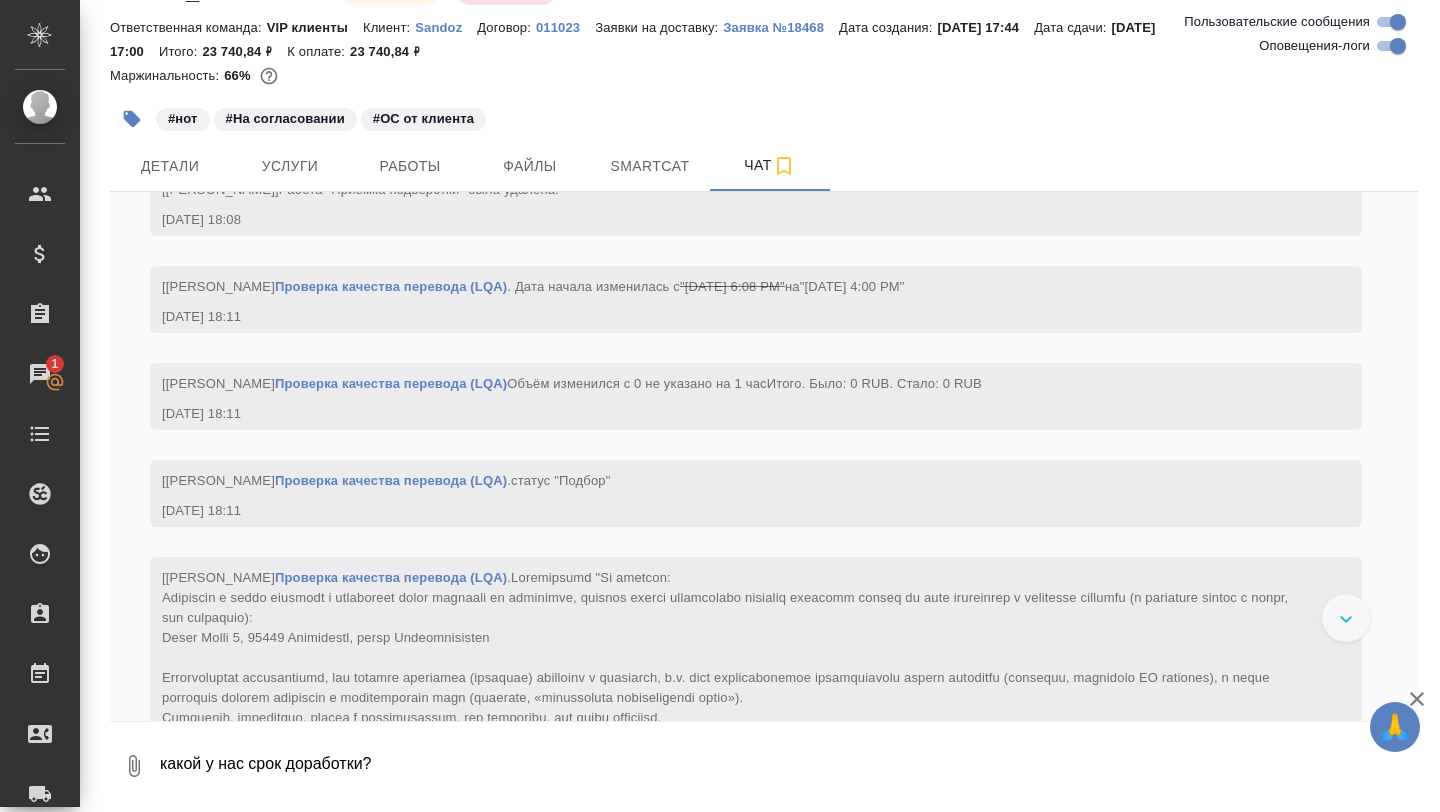 scroll, scrollTop: 27737, scrollLeft: 0, axis: vertical 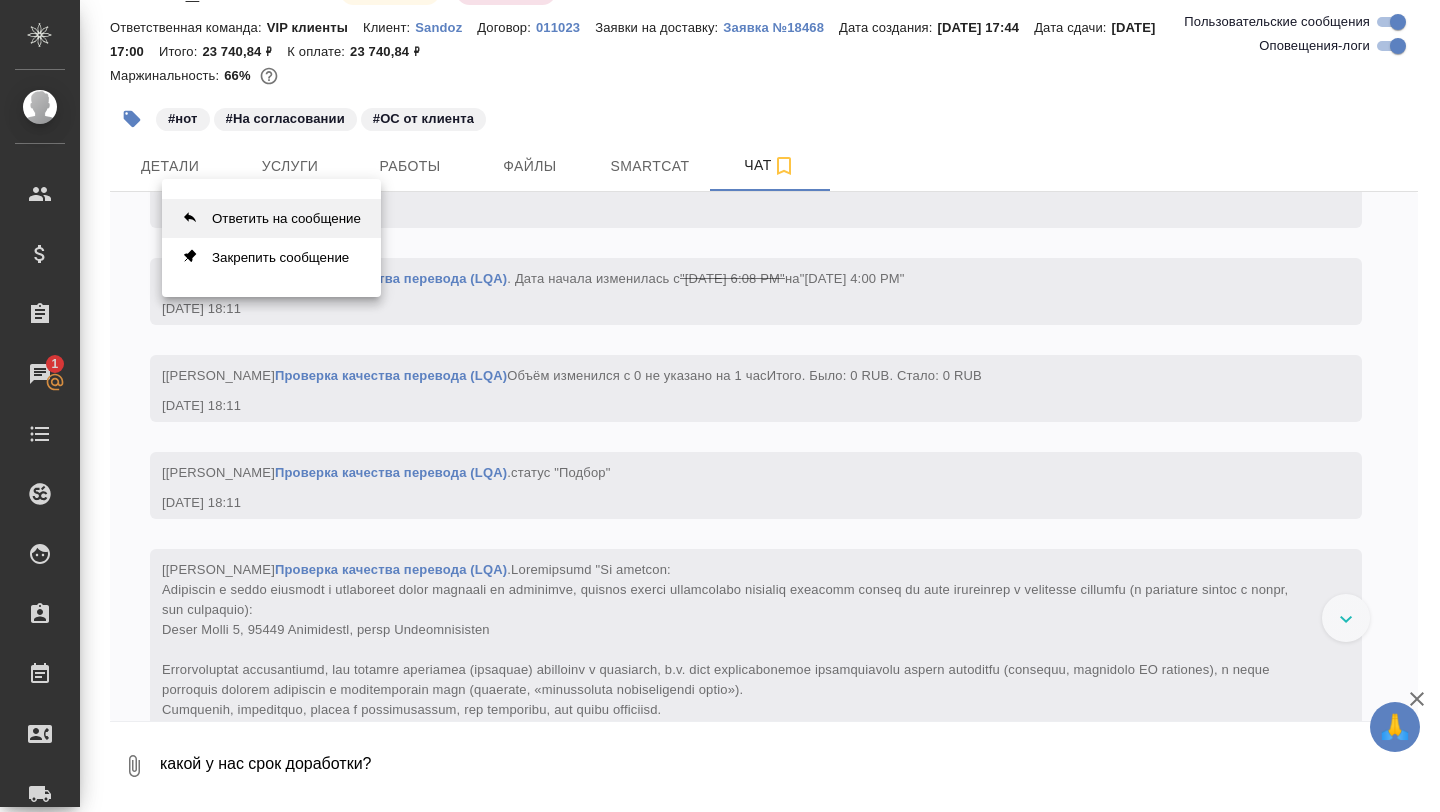 click on "Ответить на сообщение" at bounding box center [271, 218] 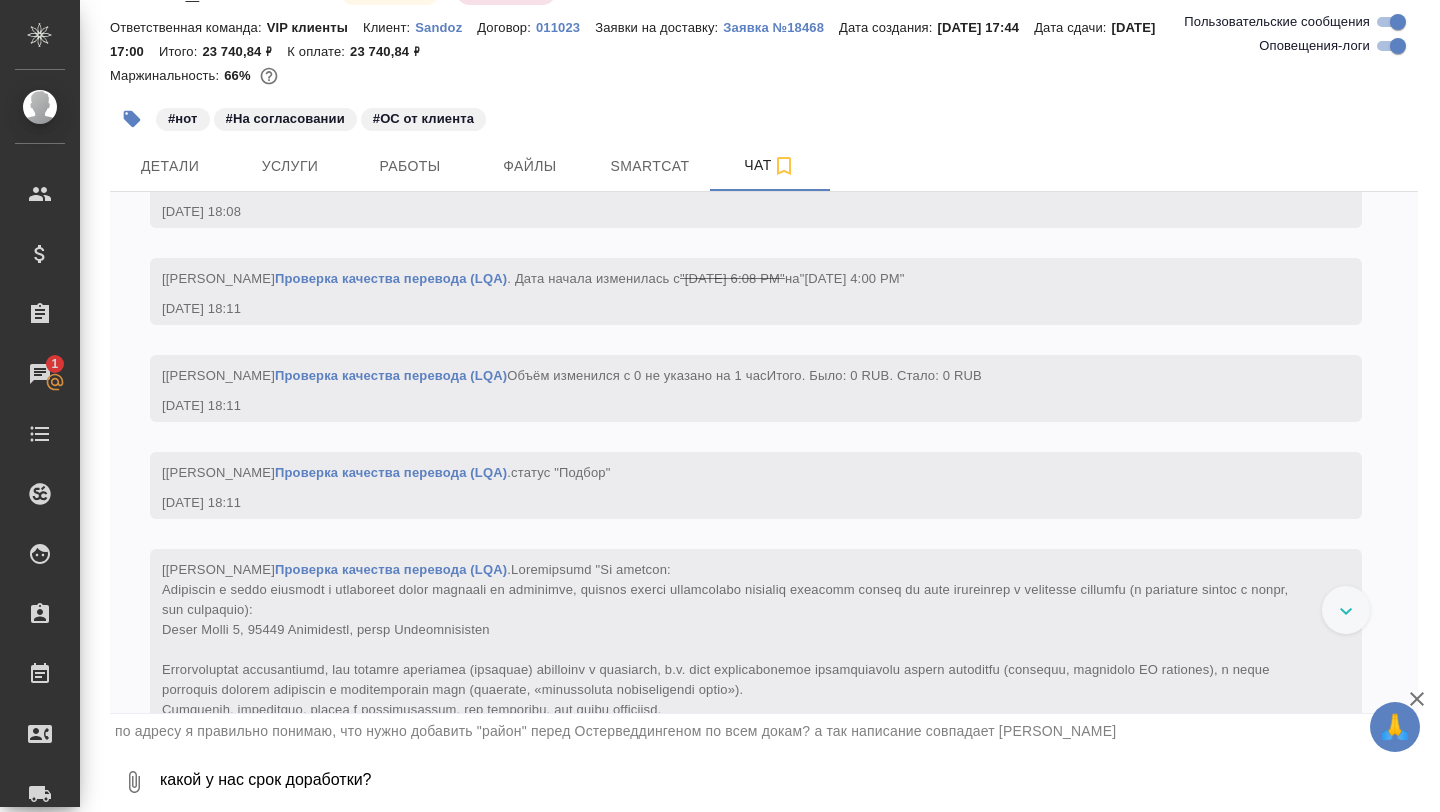 click on "какой у нас срок доработки?" at bounding box center [788, 782] 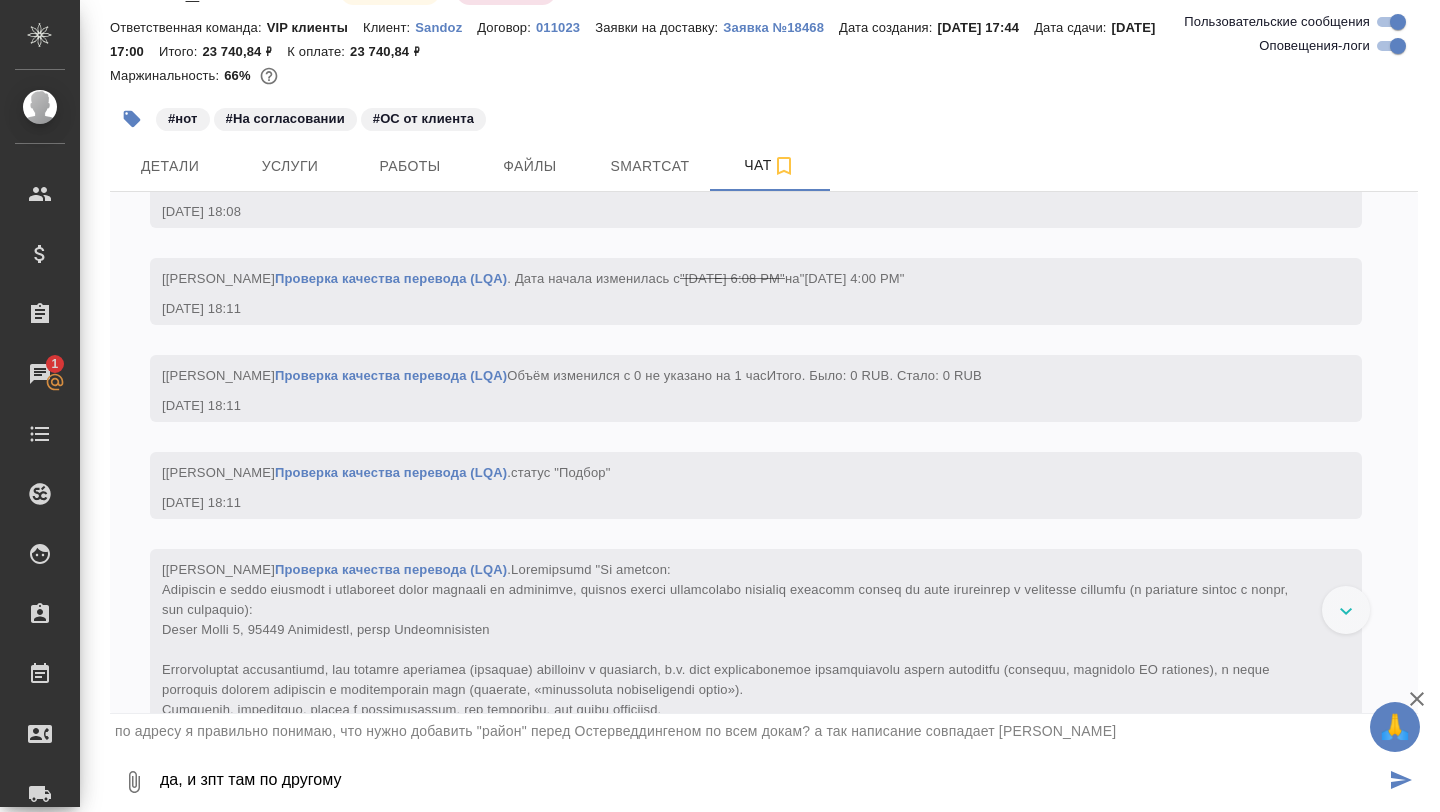 type on "да, и зпт там по другому" 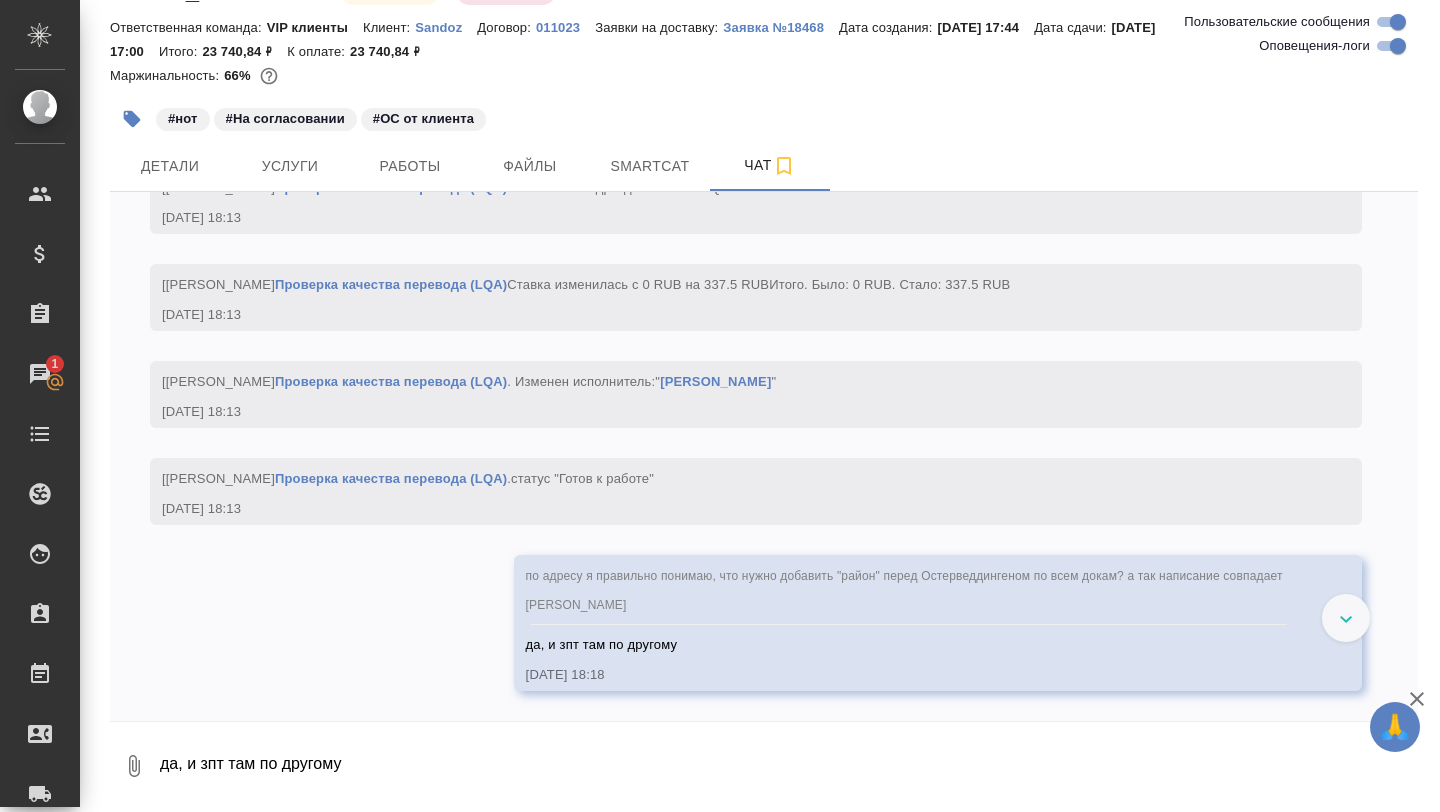 scroll, scrollTop: 29299, scrollLeft: 0, axis: vertical 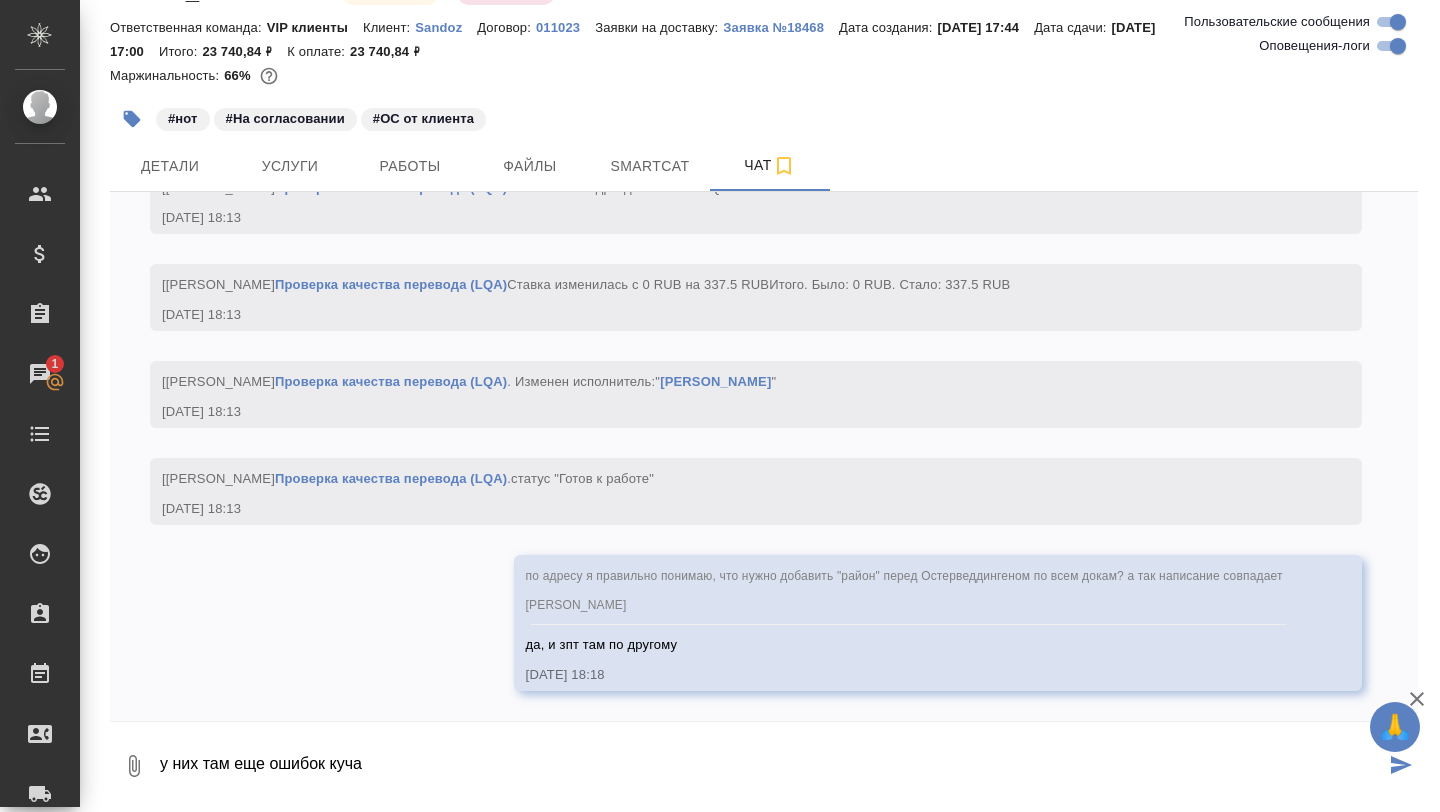type on "у них там еще ошибок куча" 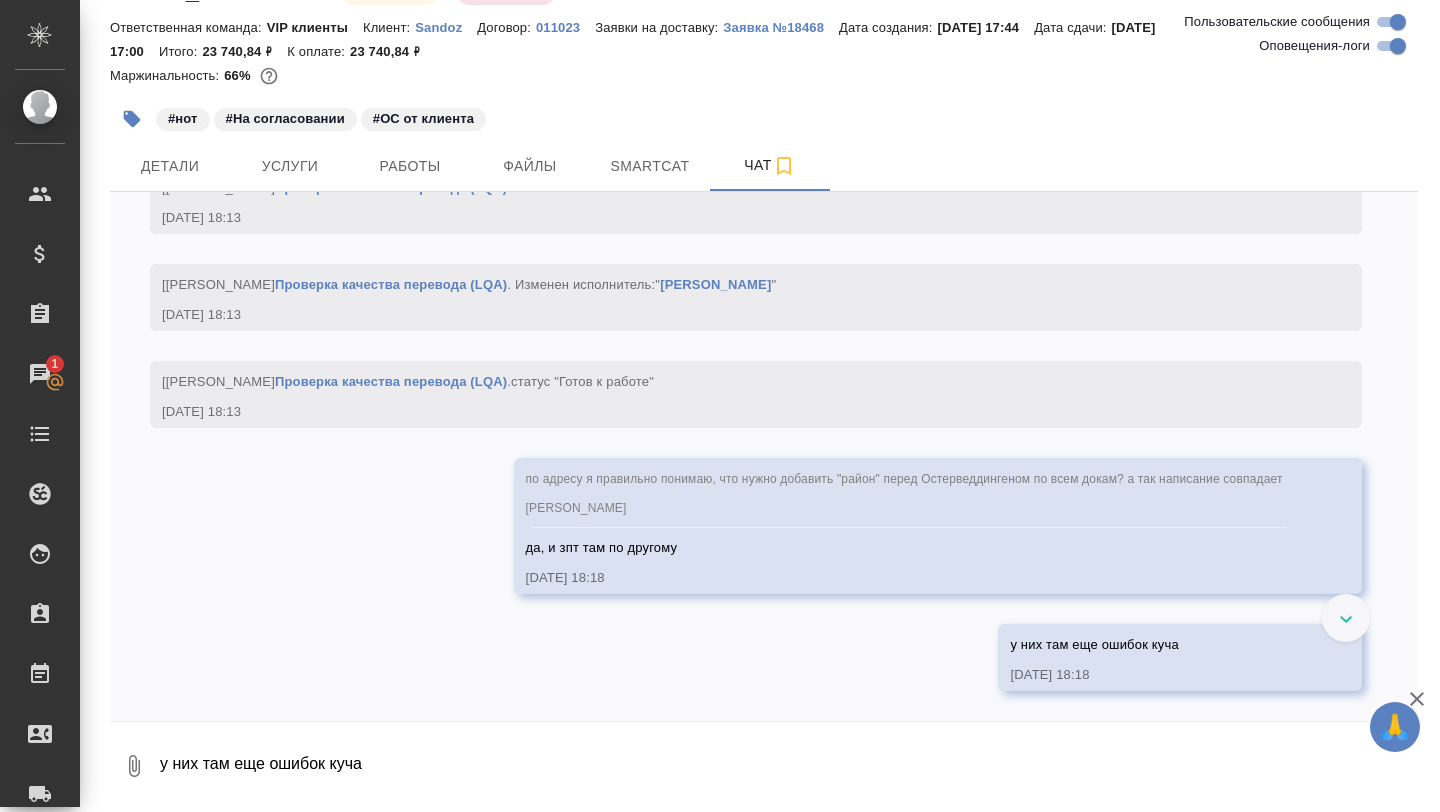 scroll, scrollTop: 29396, scrollLeft: 0, axis: vertical 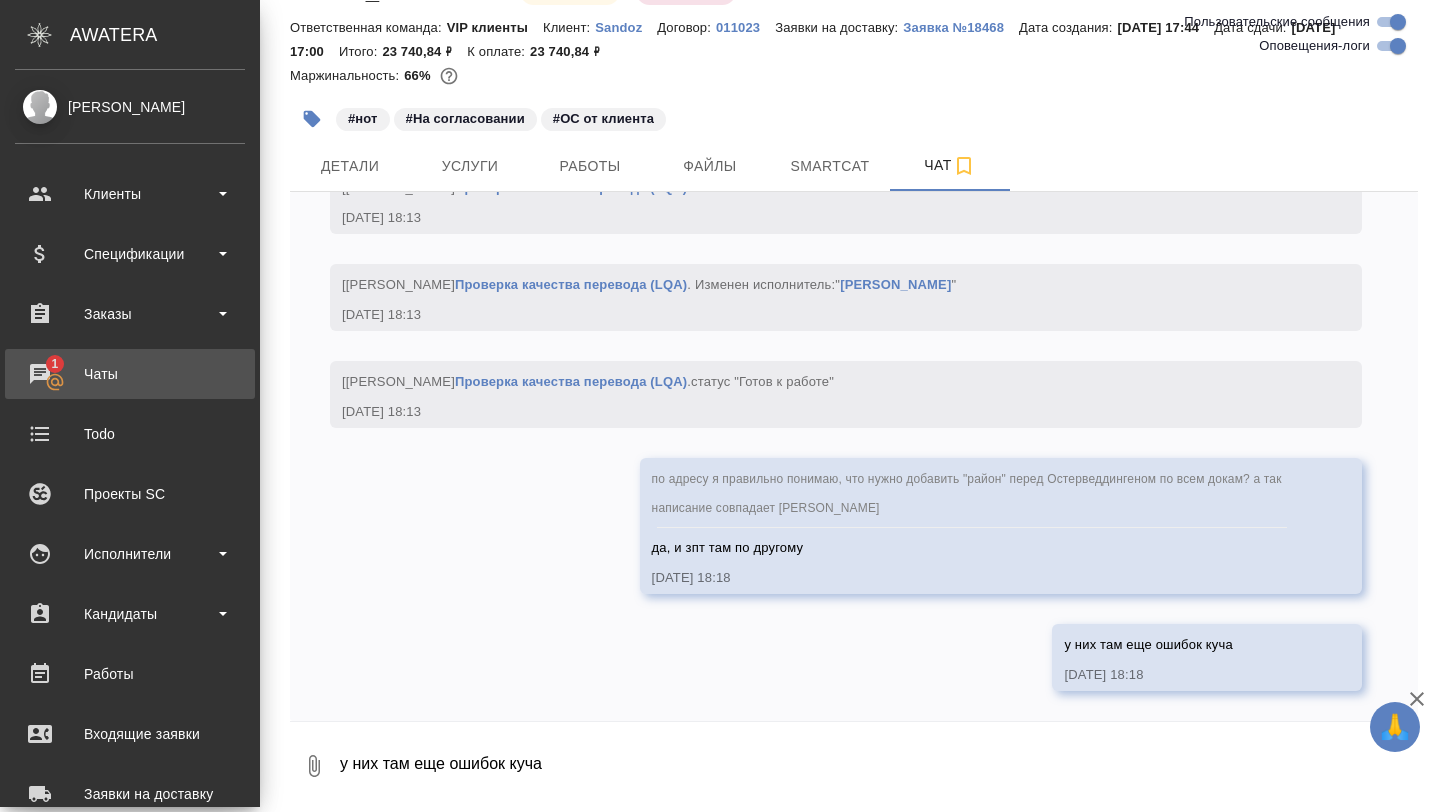 click on "Чаты" at bounding box center [130, 374] 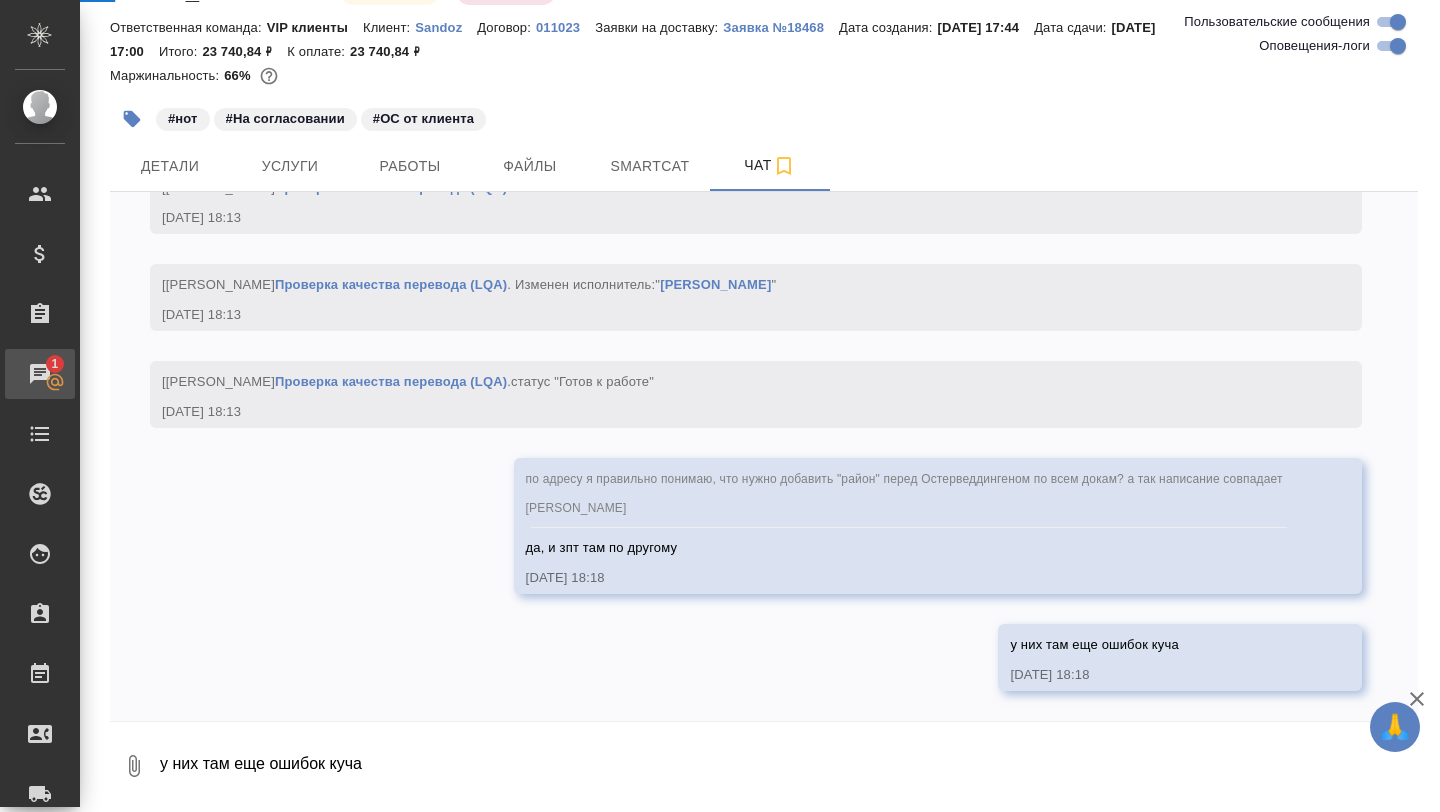 scroll, scrollTop: 29396, scrollLeft: 0, axis: vertical 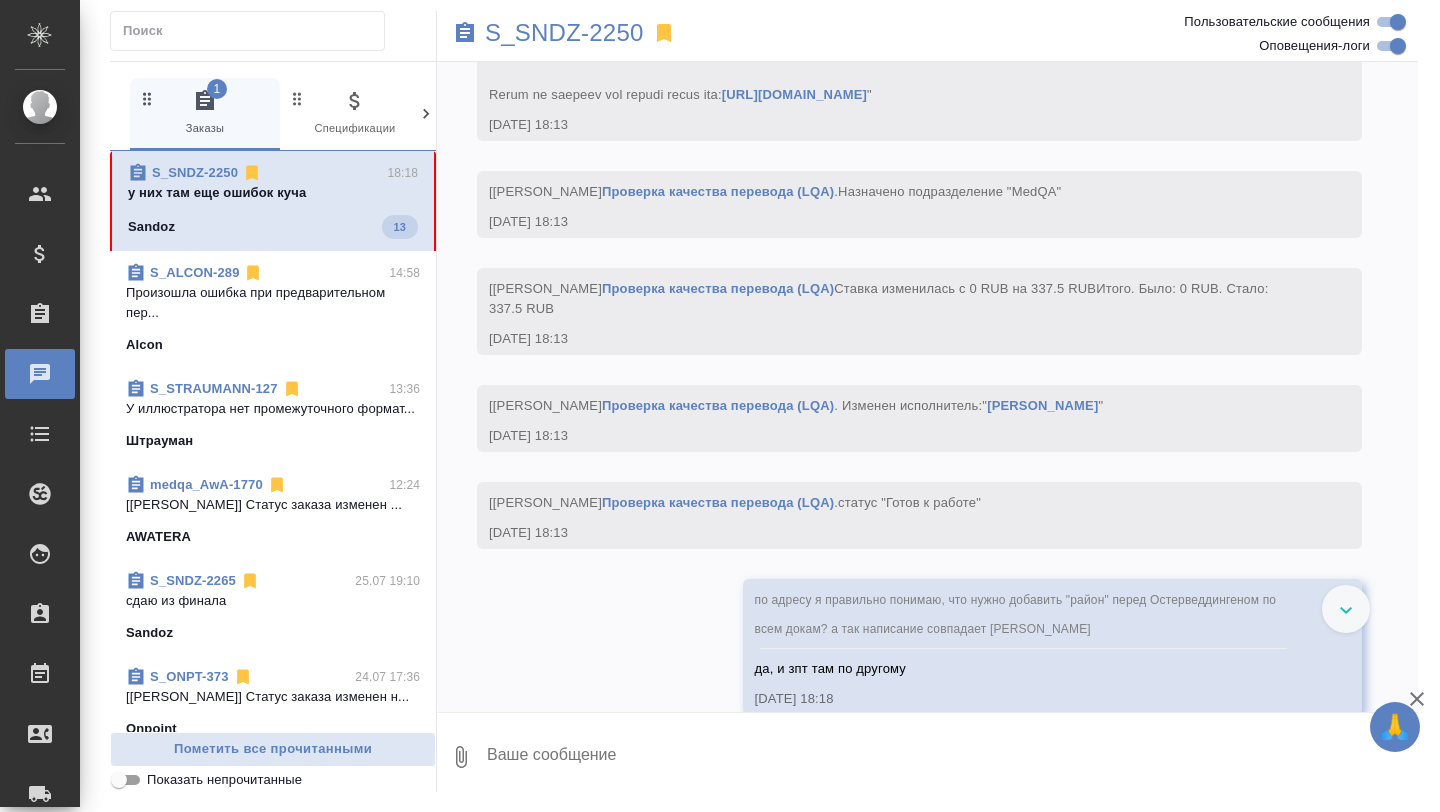 click on "какой у нас срок доработки? Горшкова Валентина по срокам не написали 28.07.25, 18:01" at bounding box center [610, -1036] 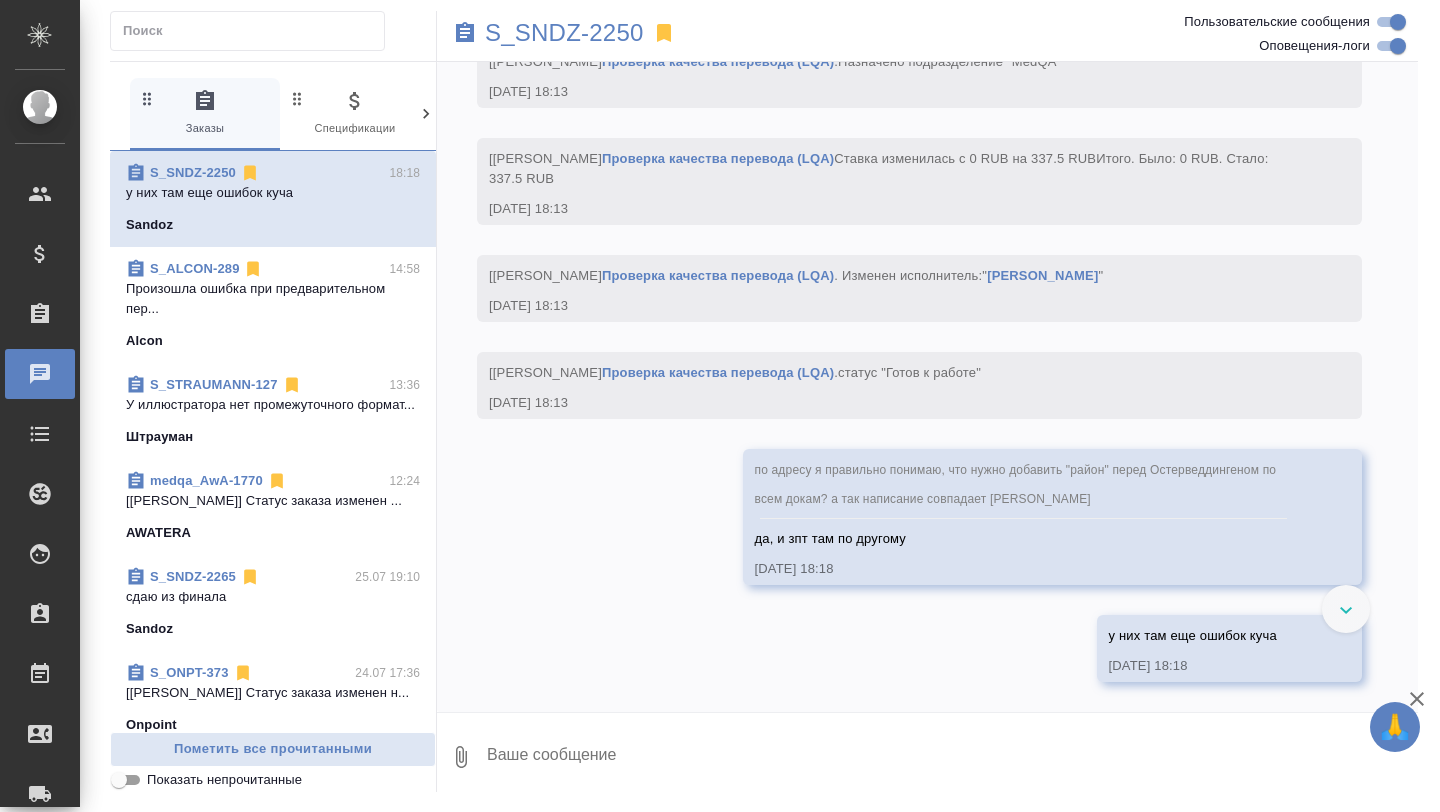 scroll, scrollTop: 29493, scrollLeft: 0, axis: vertical 